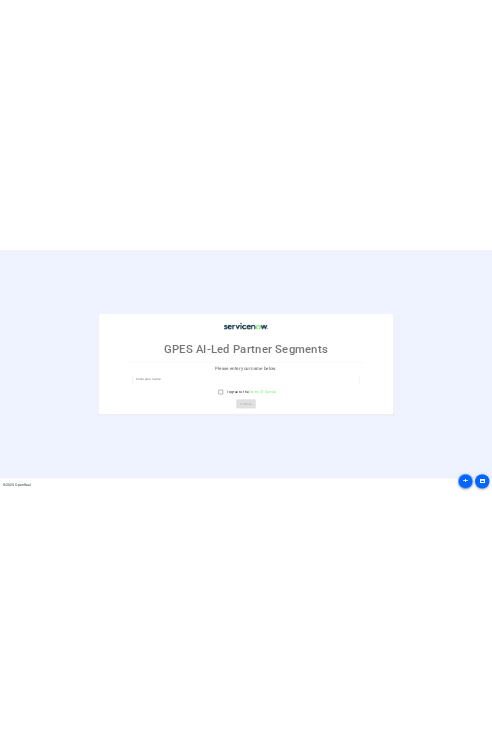 scroll, scrollTop: 0, scrollLeft: 0, axis: both 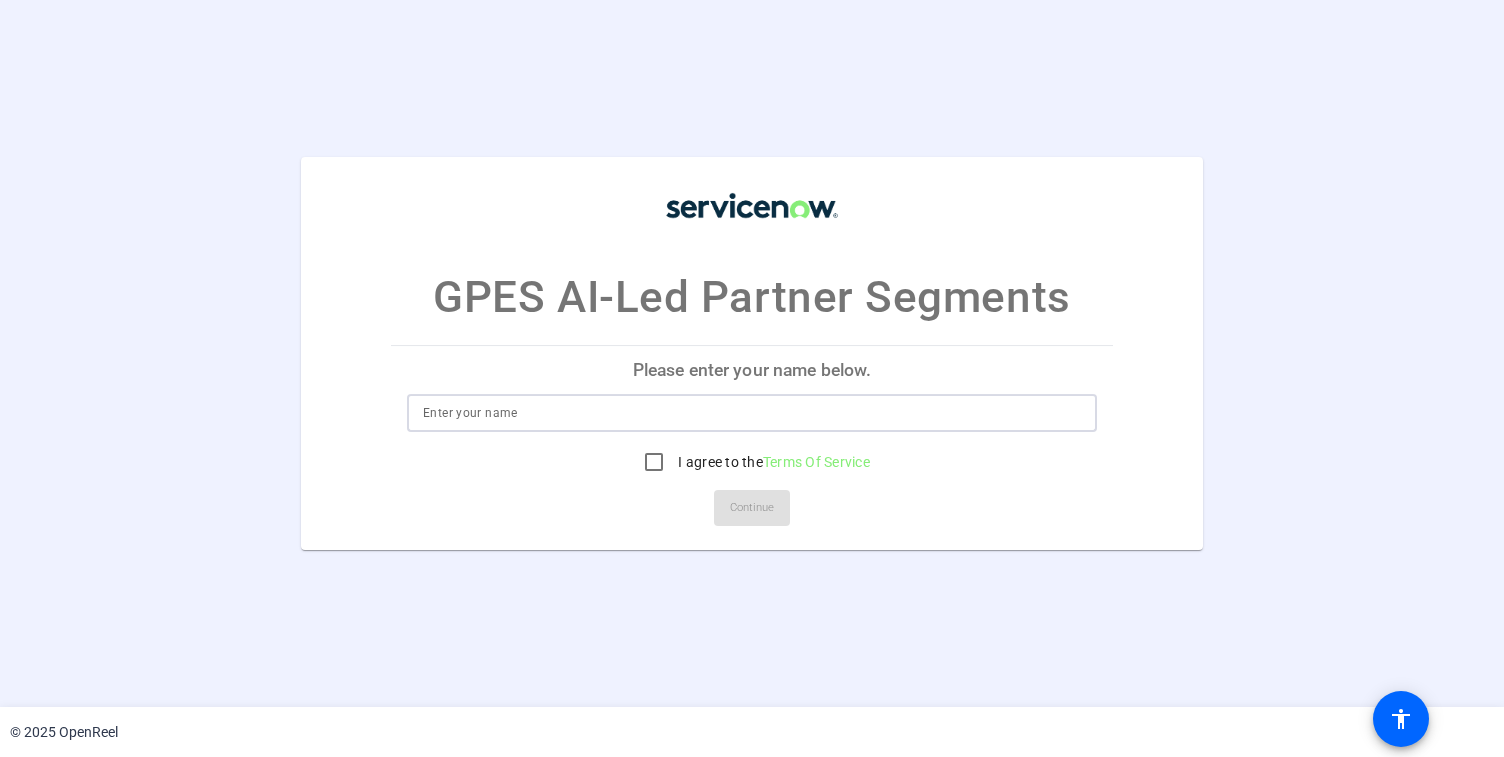 click at bounding box center (752, 413) 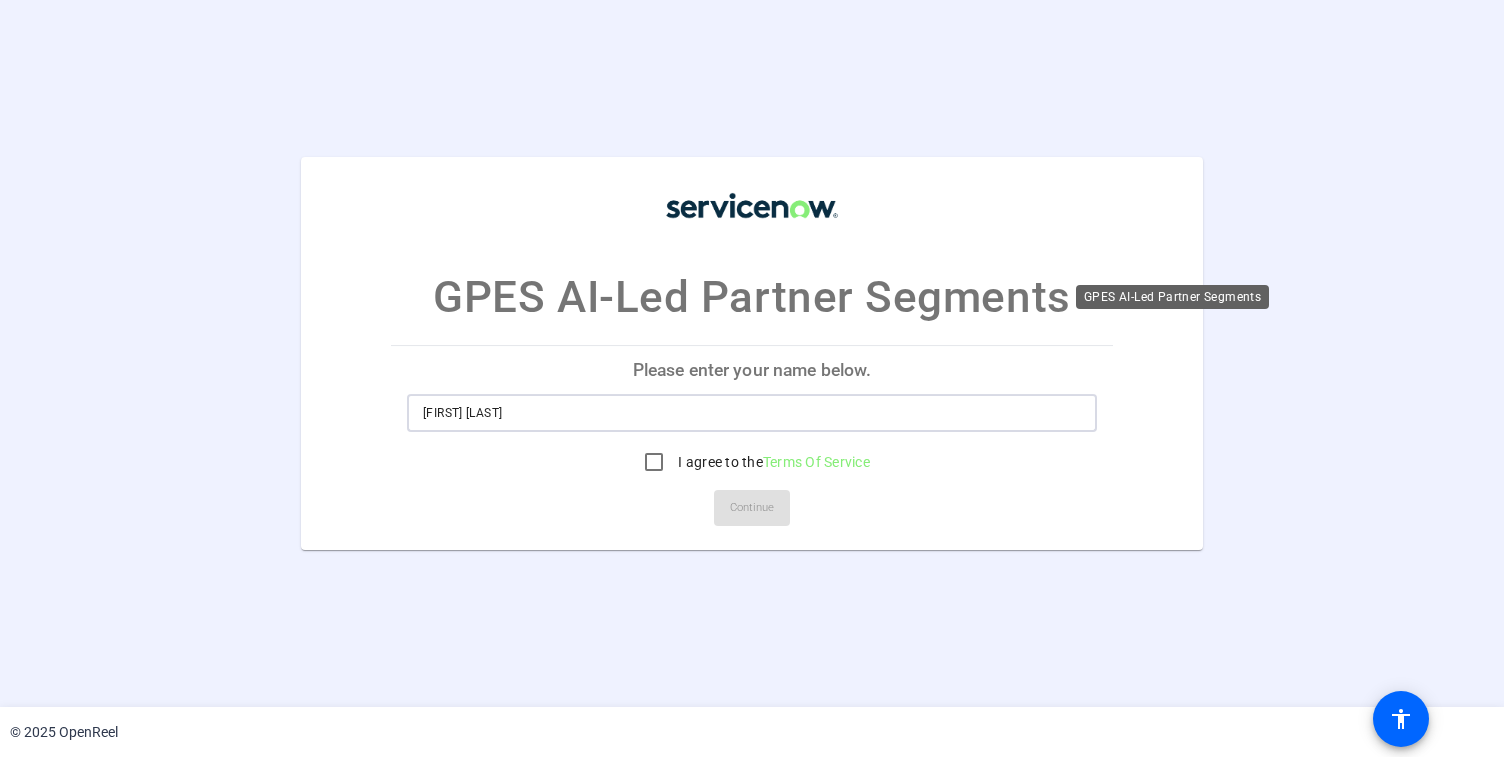 type on "Akash Rajput" 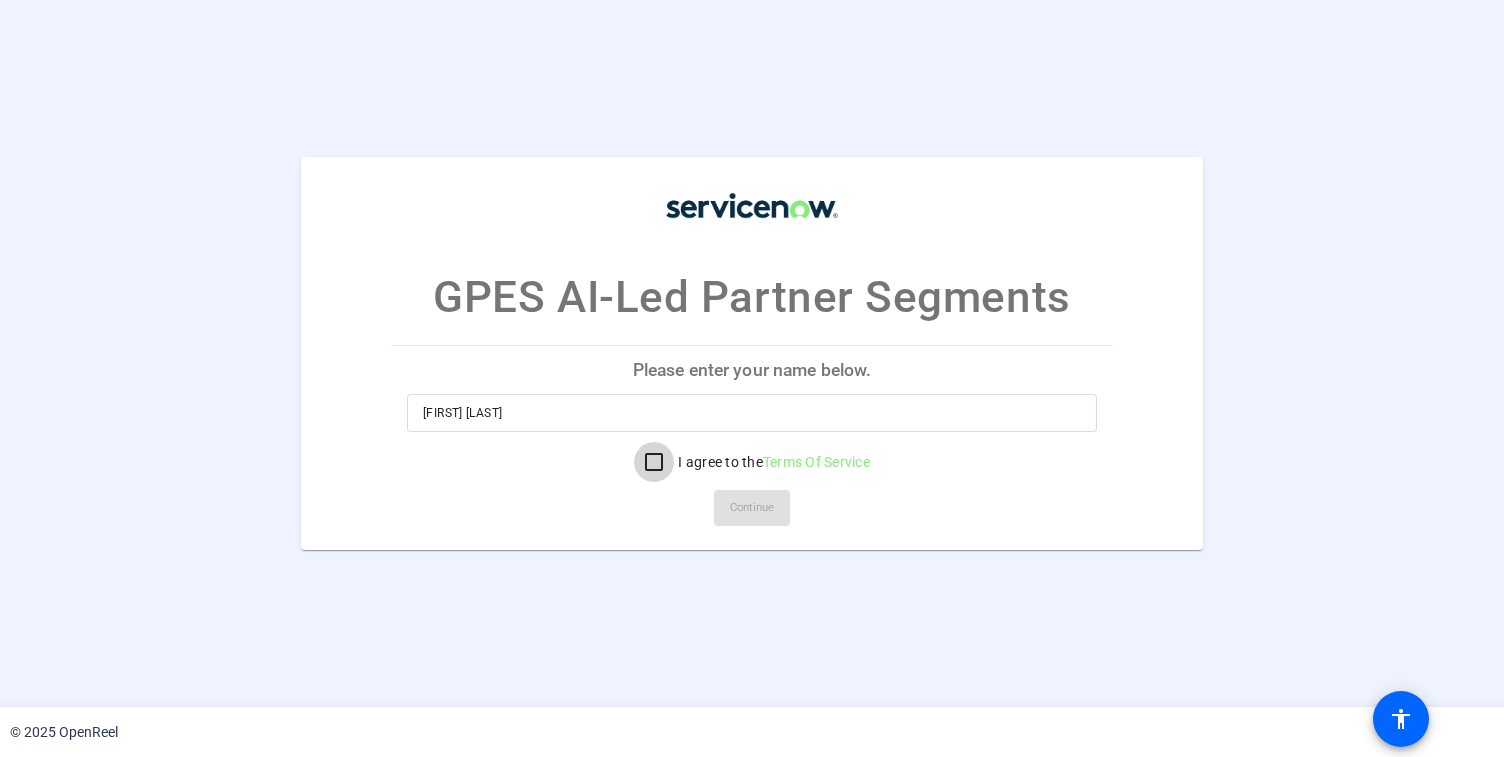 click on "I agree to the  Terms Of Service" at bounding box center (654, 462) 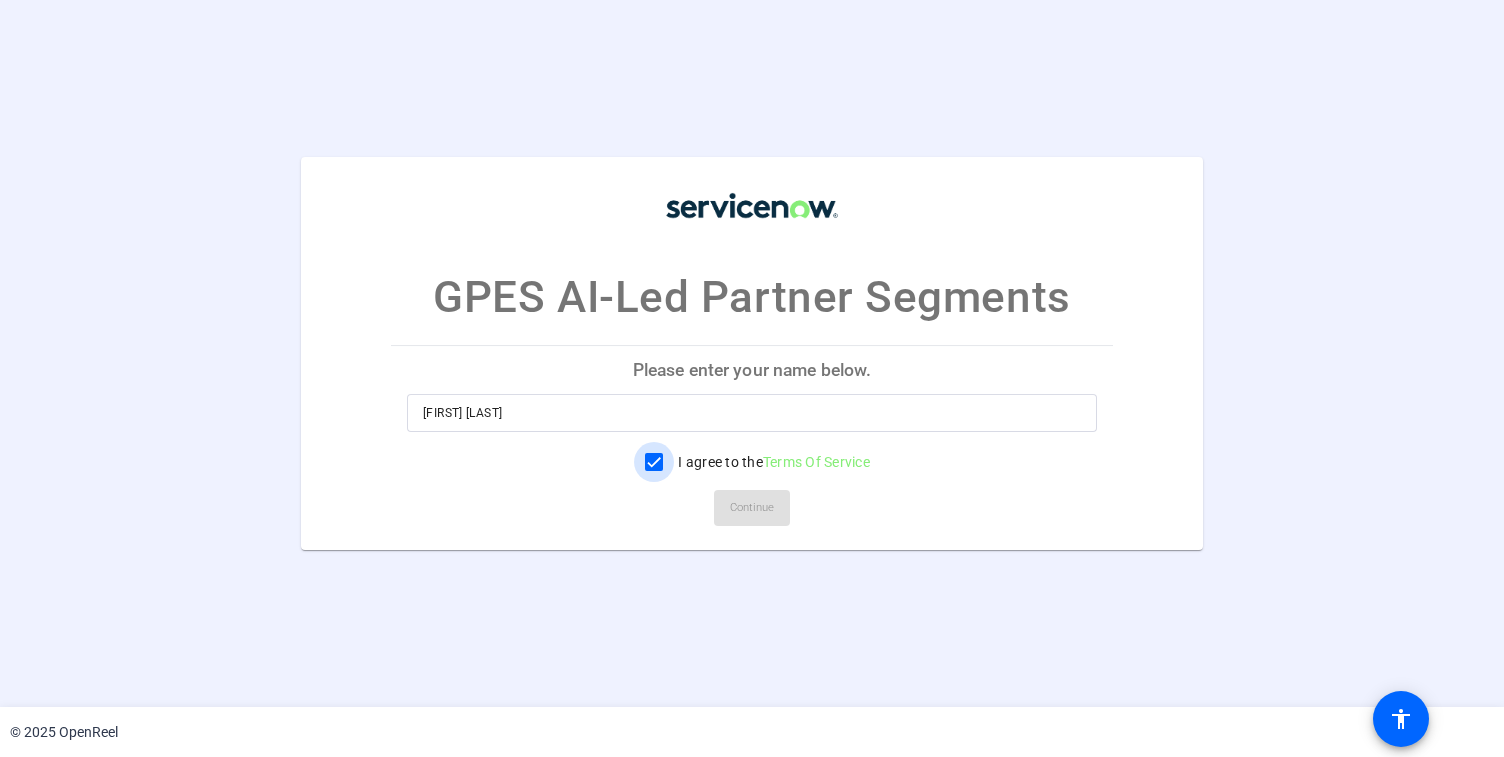 checkbox on "true" 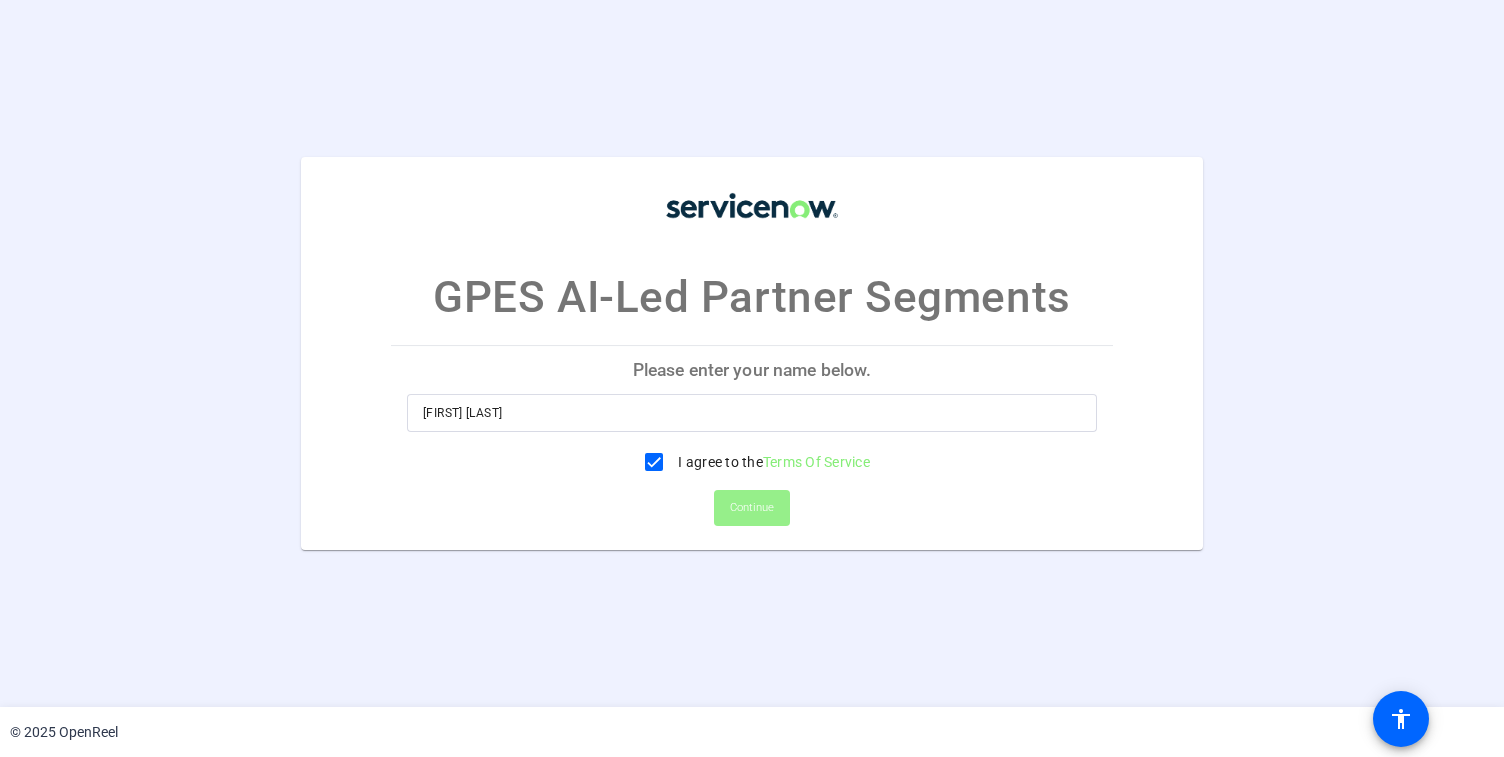 click 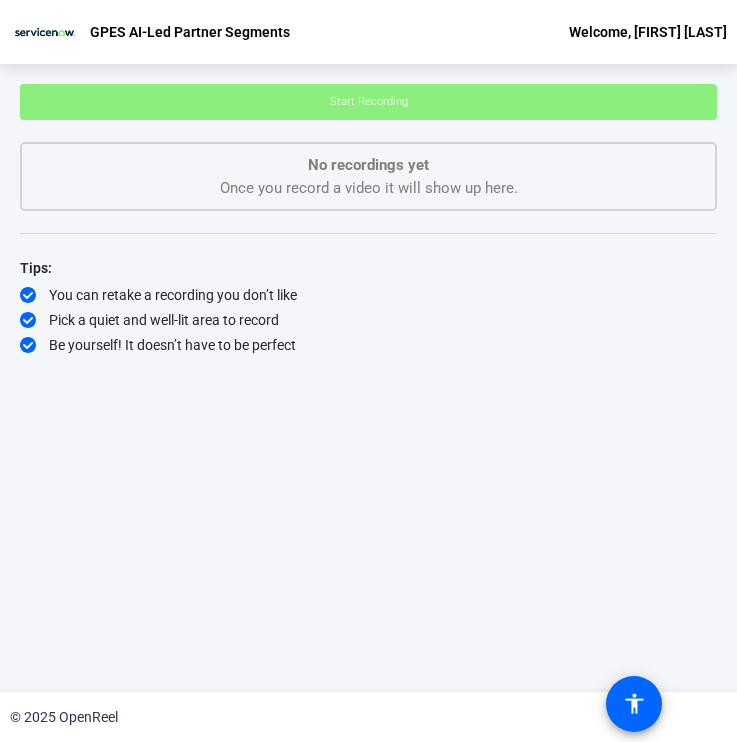 click 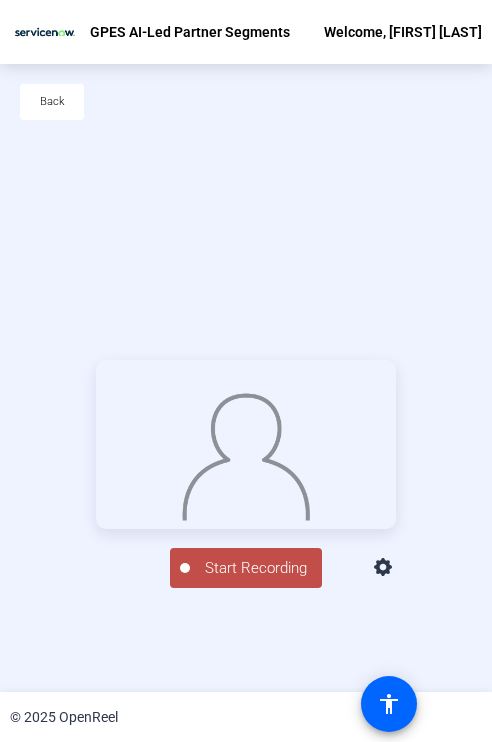 click on "Start Recording" 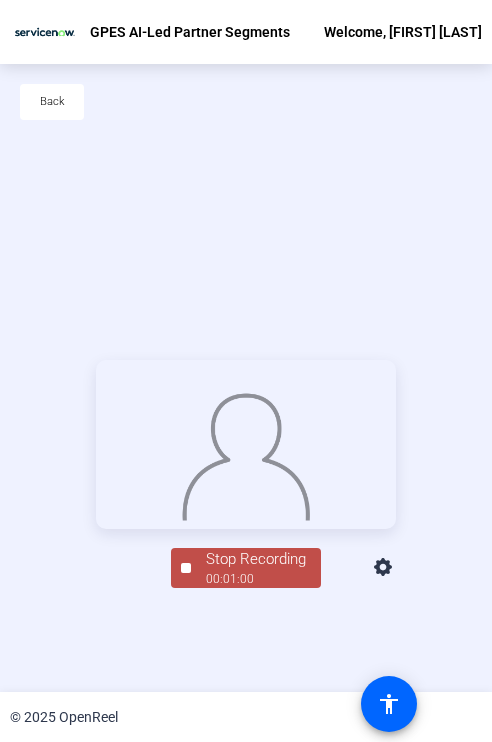 click on "Stop Recording" 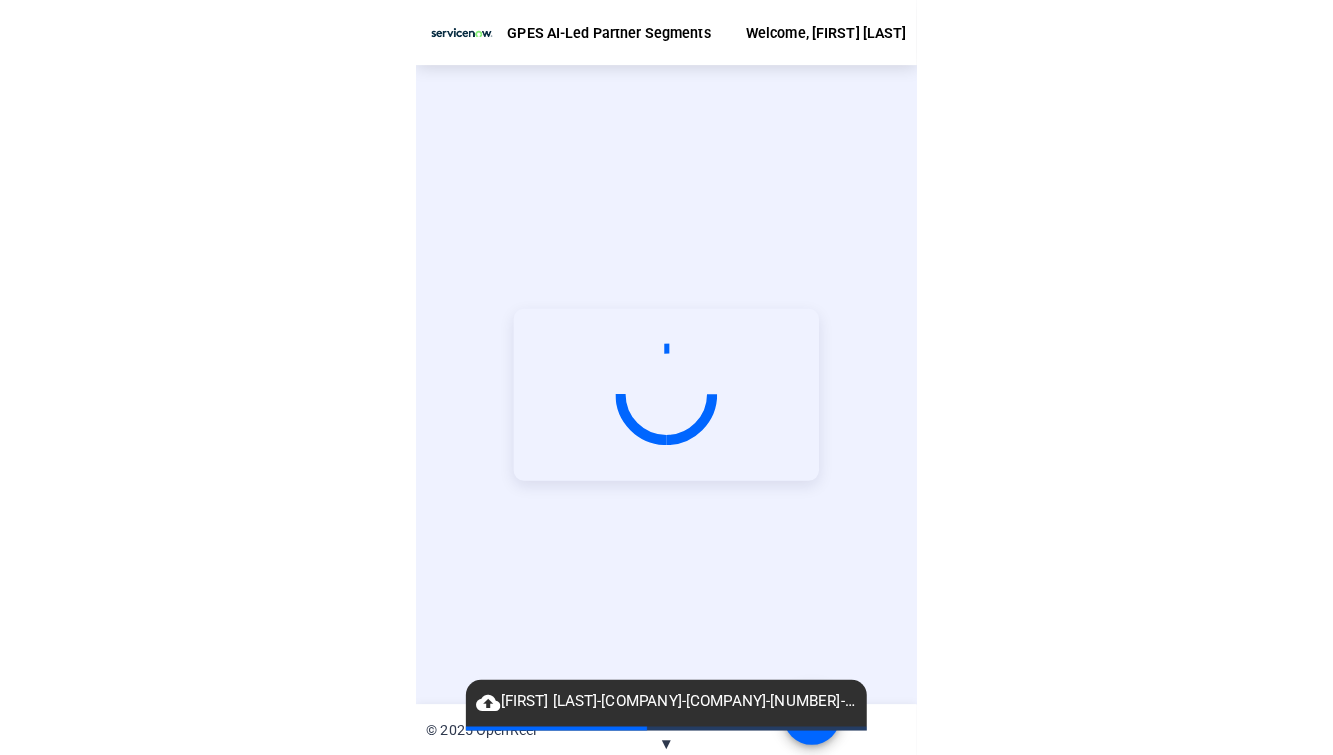 scroll, scrollTop: 96, scrollLeft: 0, axis: vertical 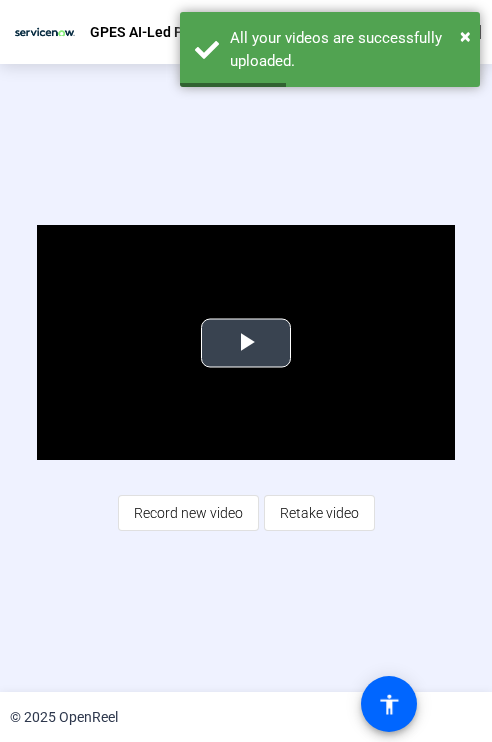 click at bounding box center [246, 343] 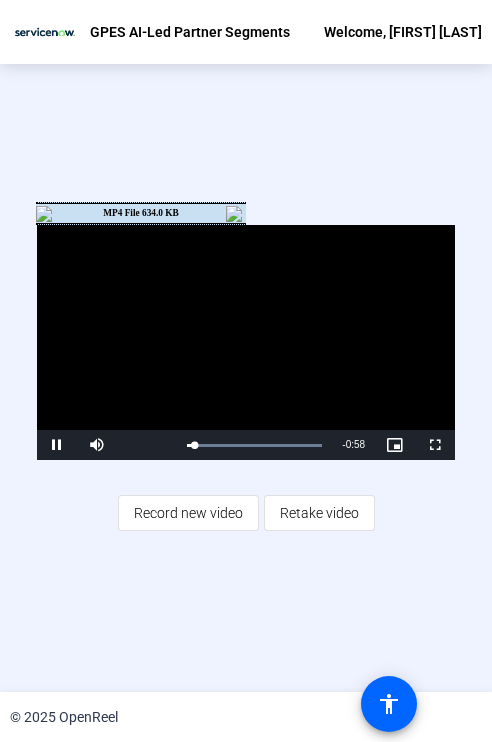 click at bounding box center (236, 214) 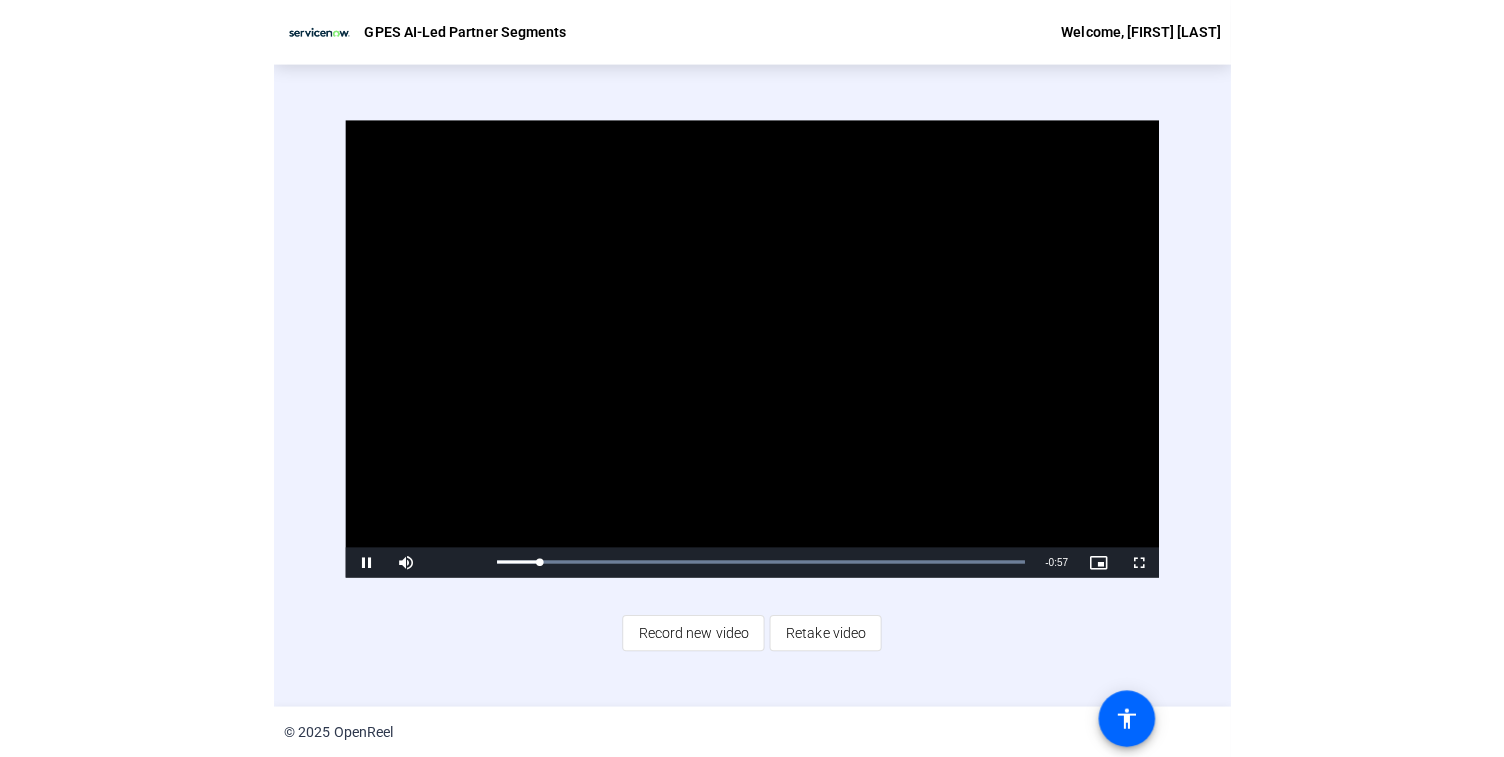 scroll, scrollTop: 0, scrollLeft: 0, axis: both 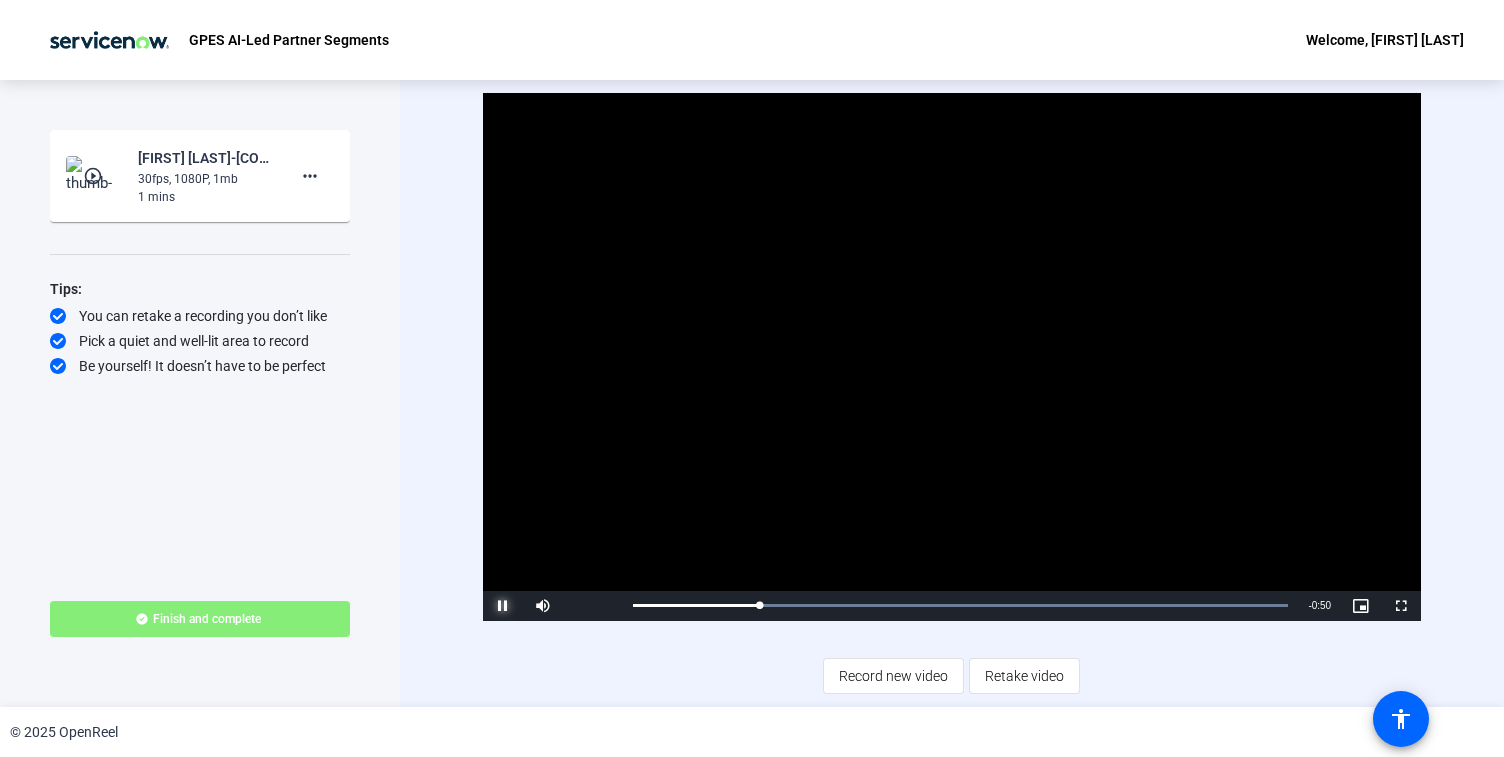 click at bounding box center (503, 606) 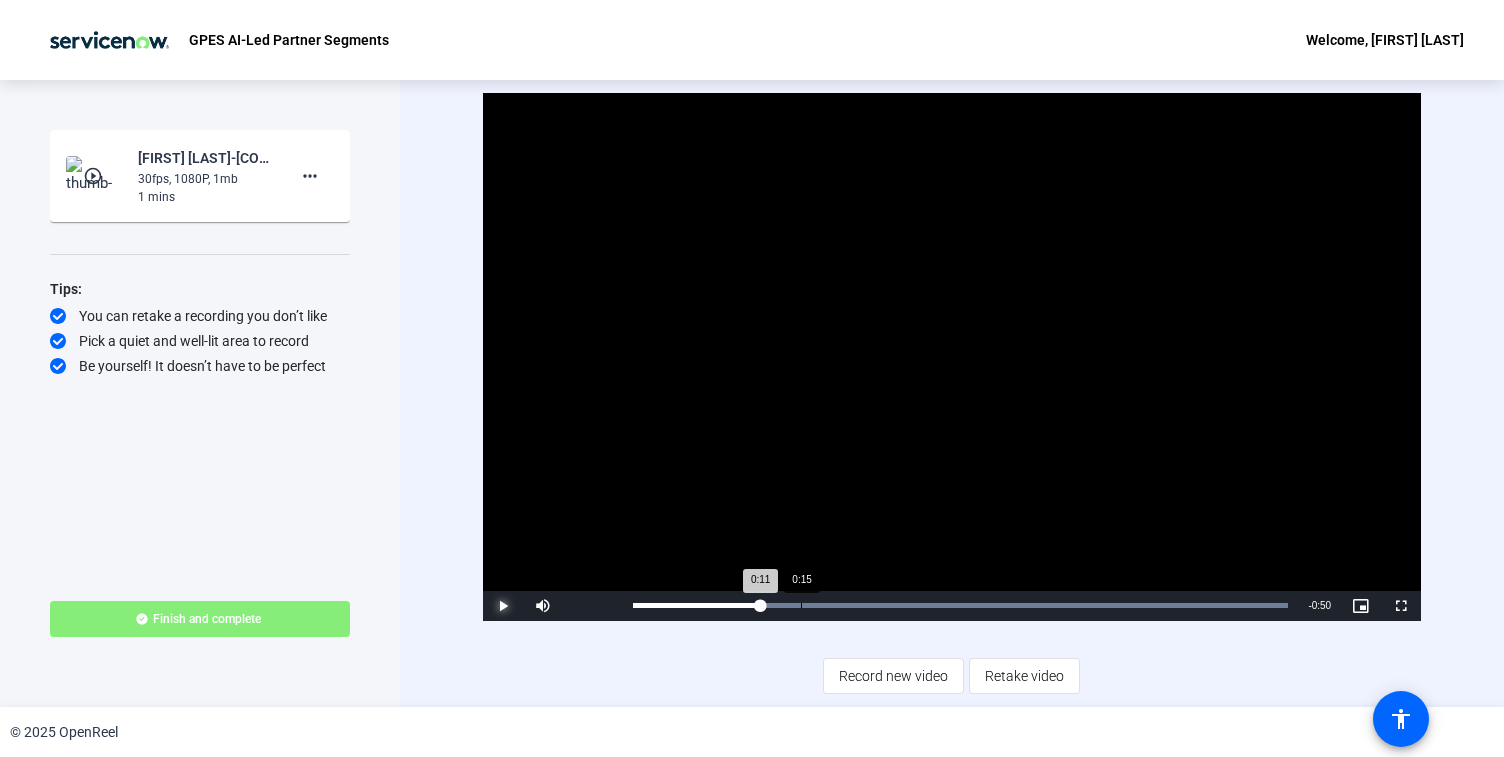 click on "Loaded :  100.00% 0:15 0:11" at bounding box center [961, 605] 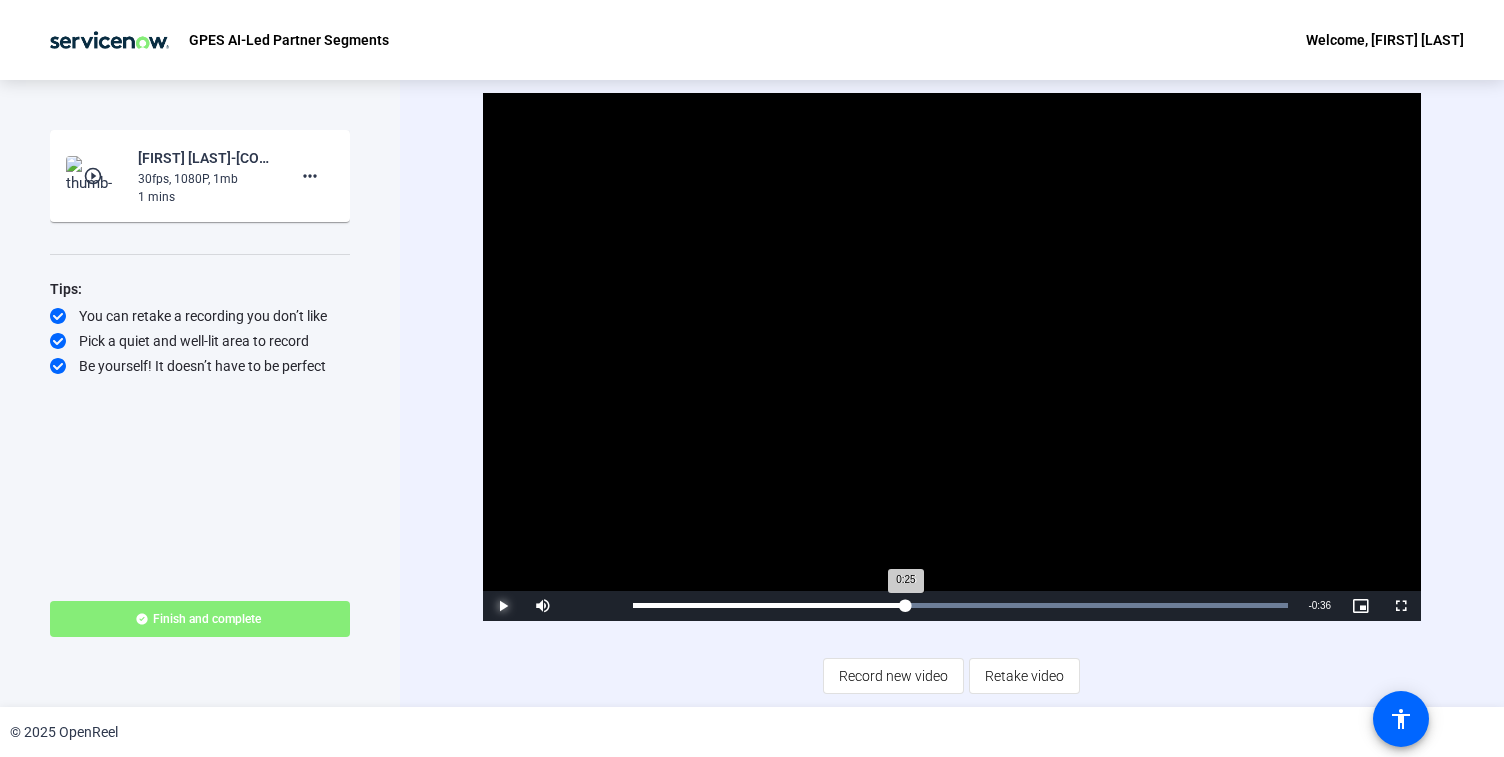 click on "Loaded :  100.00% 0:25 0:25" at bounding box center (961, 605) 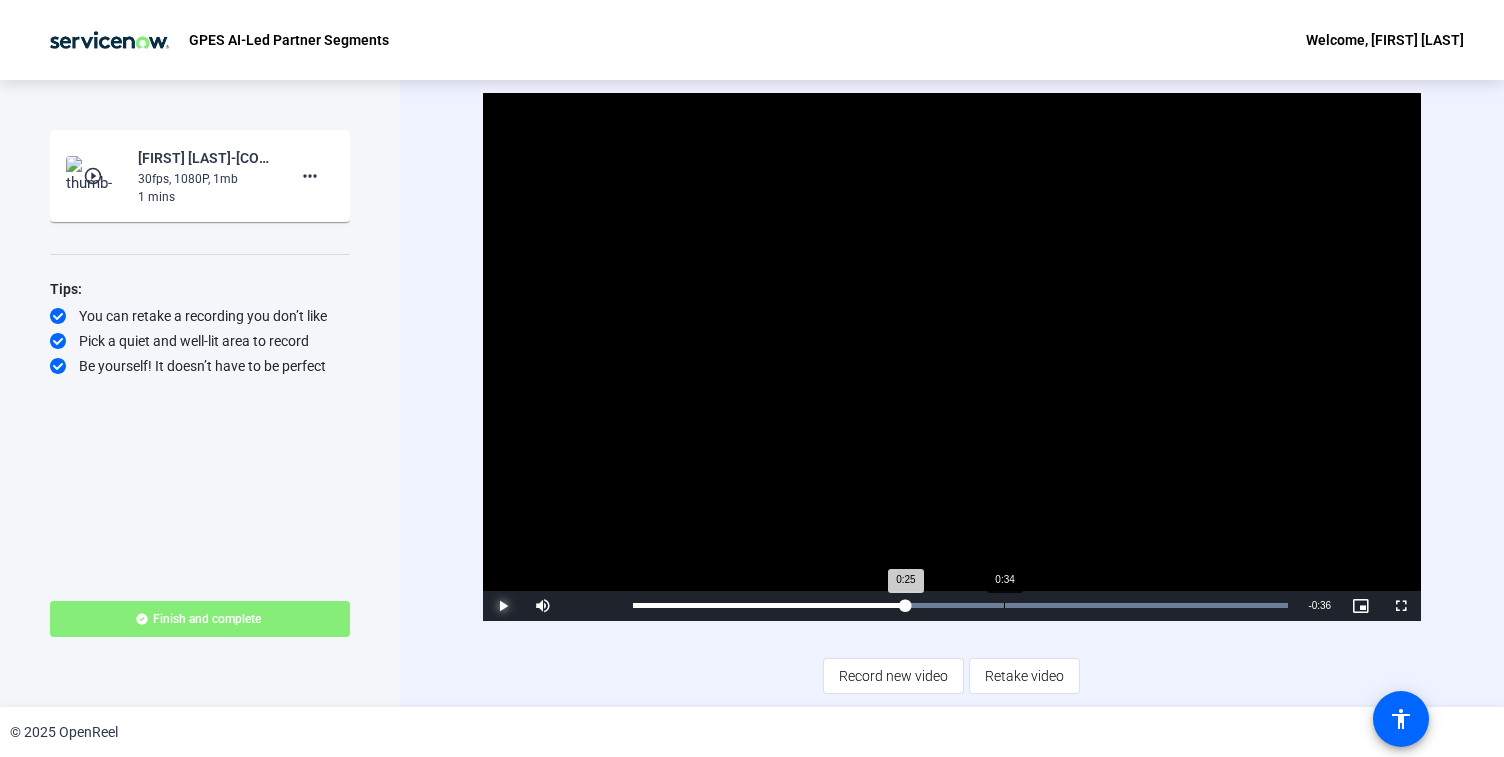 click on "Loaded :  100.00% 0:34 0:25" at bounding box center (961, 605) 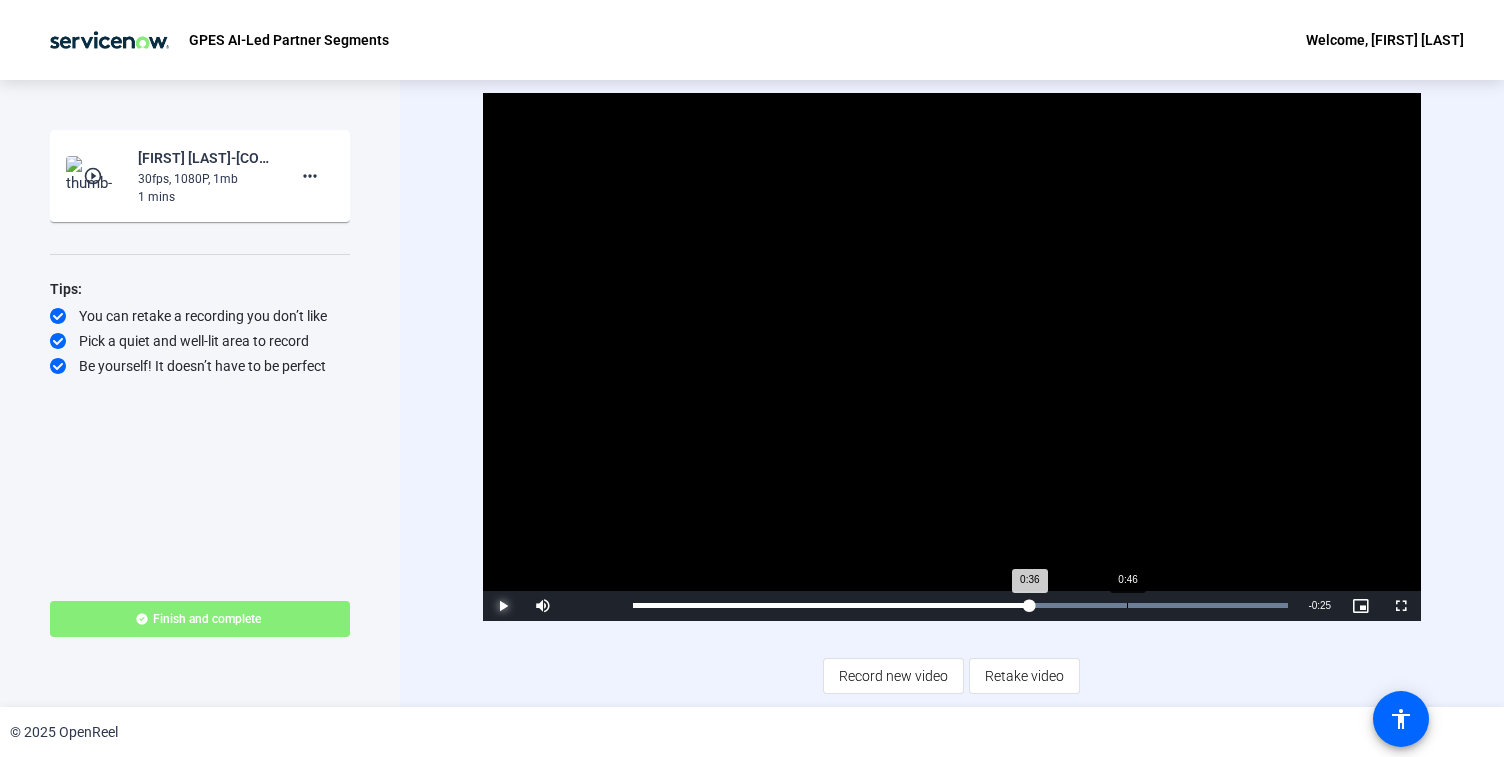 click on "Loaded :  100.00% 0:46 0:36" at bounding box center [961, 606] 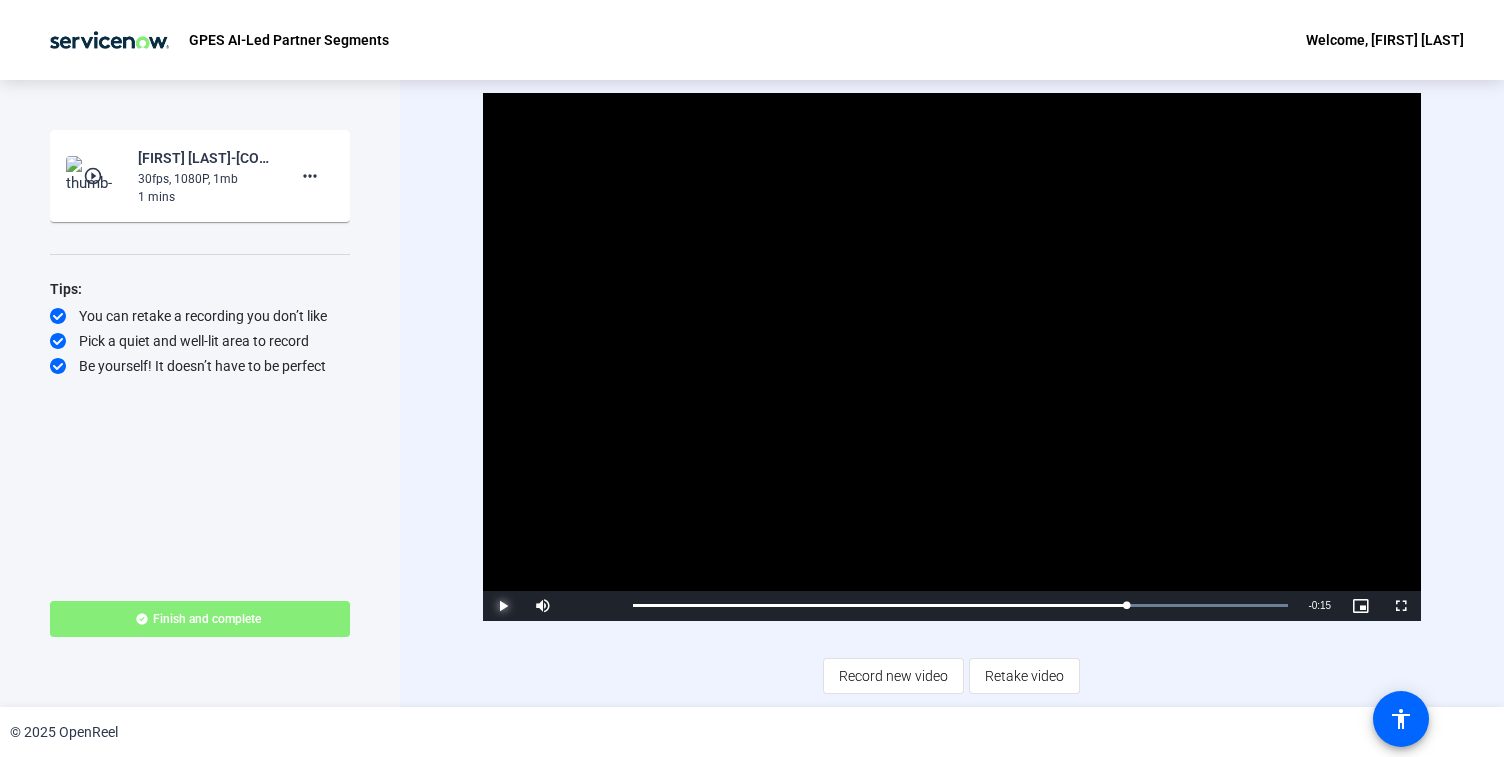click at bounding box center [503, 606] 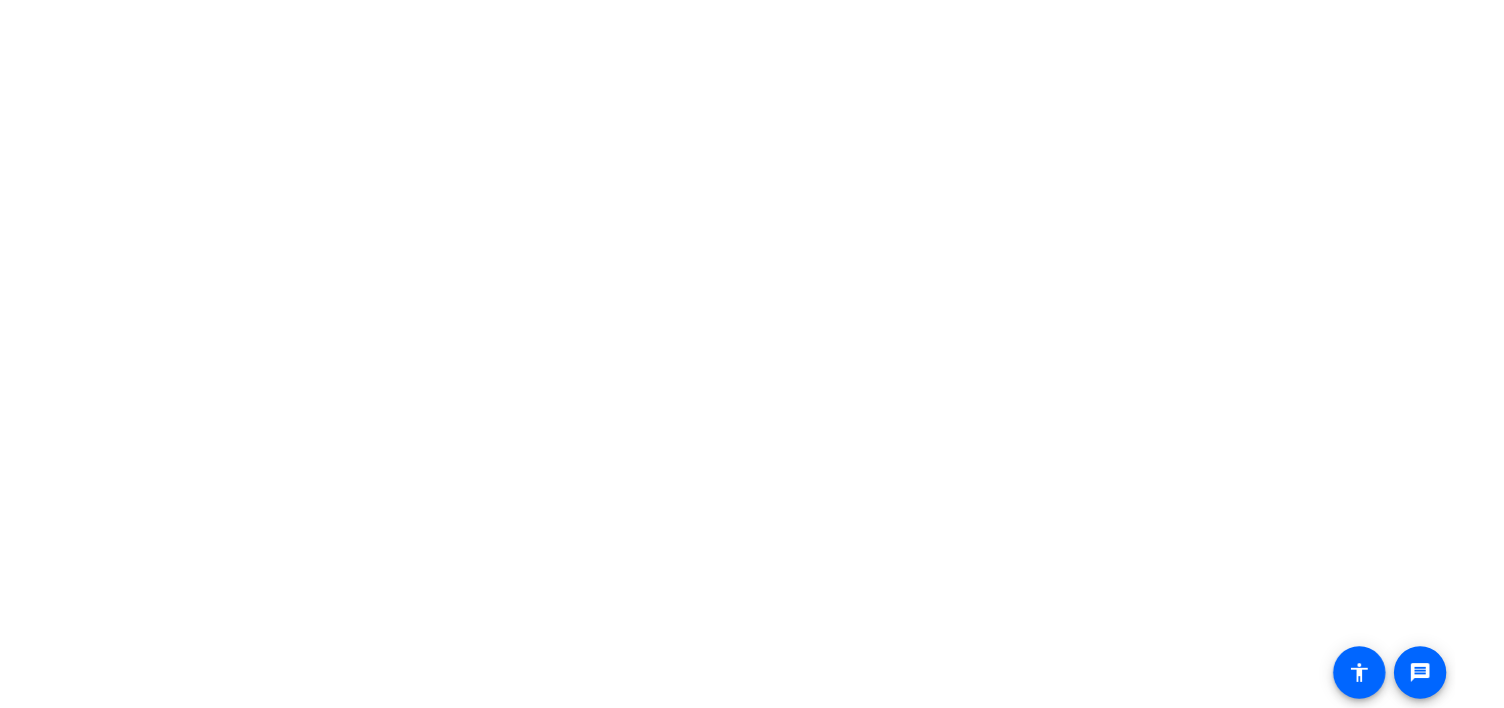 scroll, scrollTop: 0, scrollLeft: 0, axis: both 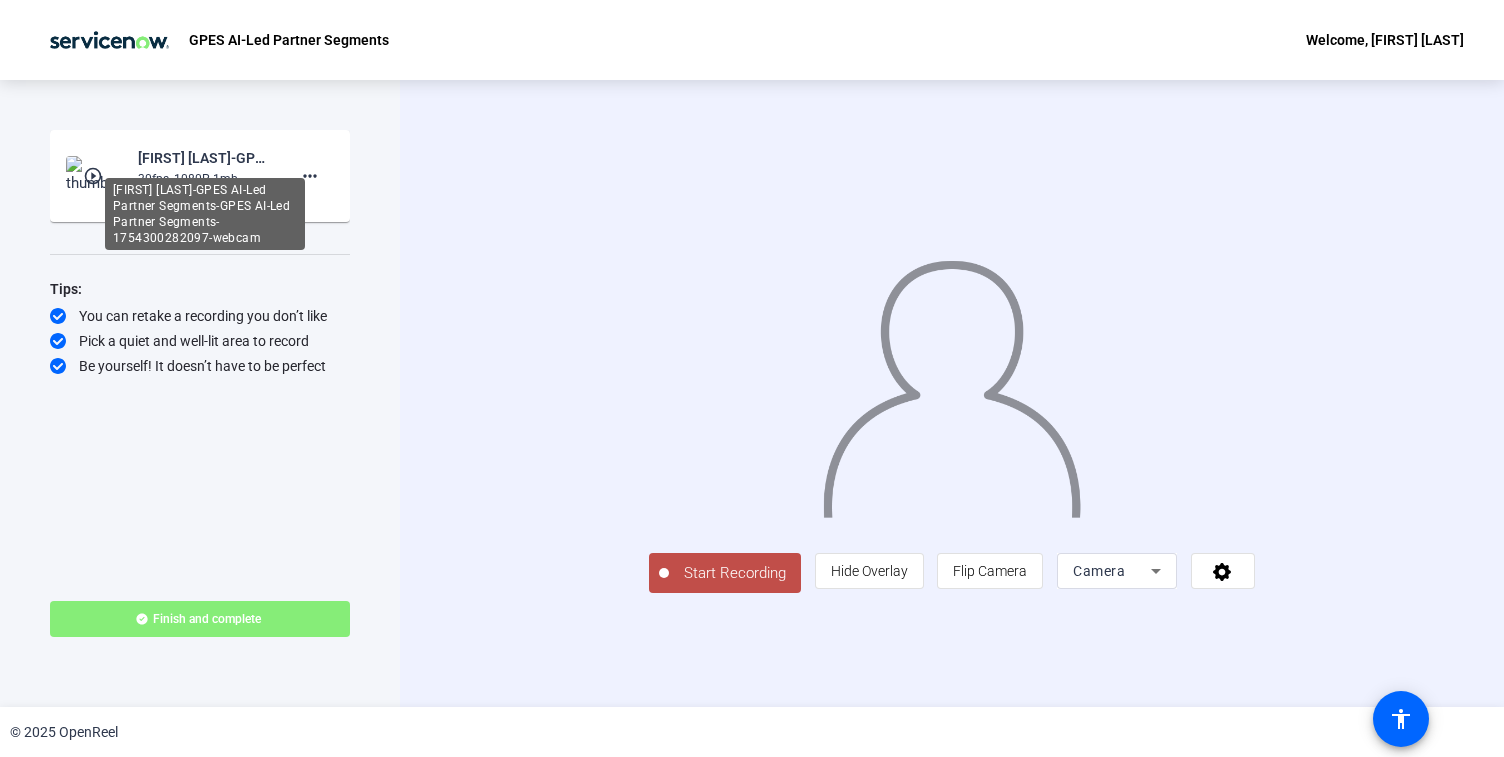 click on "Akash Rajput-GPES AI-Led Partner Segments-GPES AI-Led Partner Segments-1754300282097-webcam" 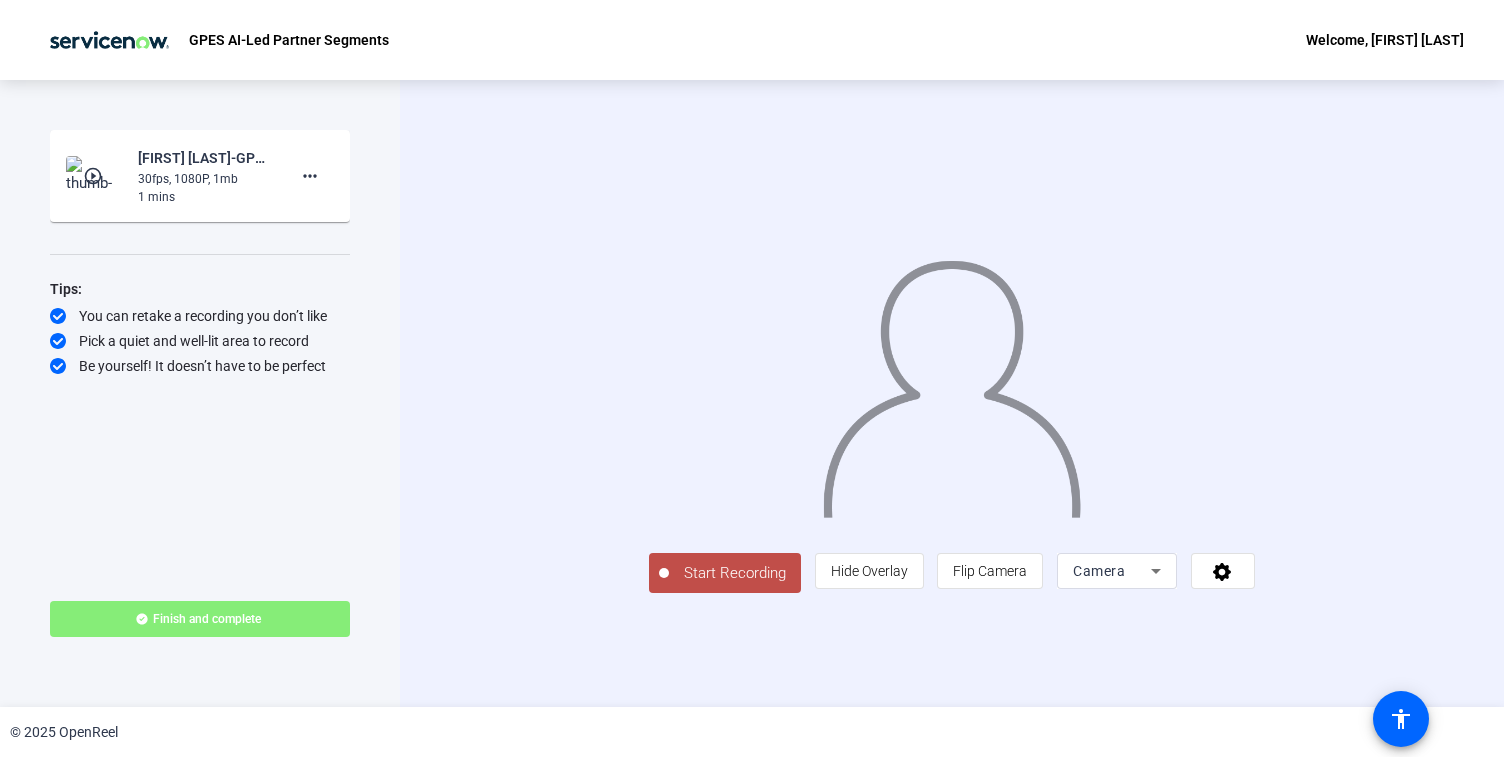 click 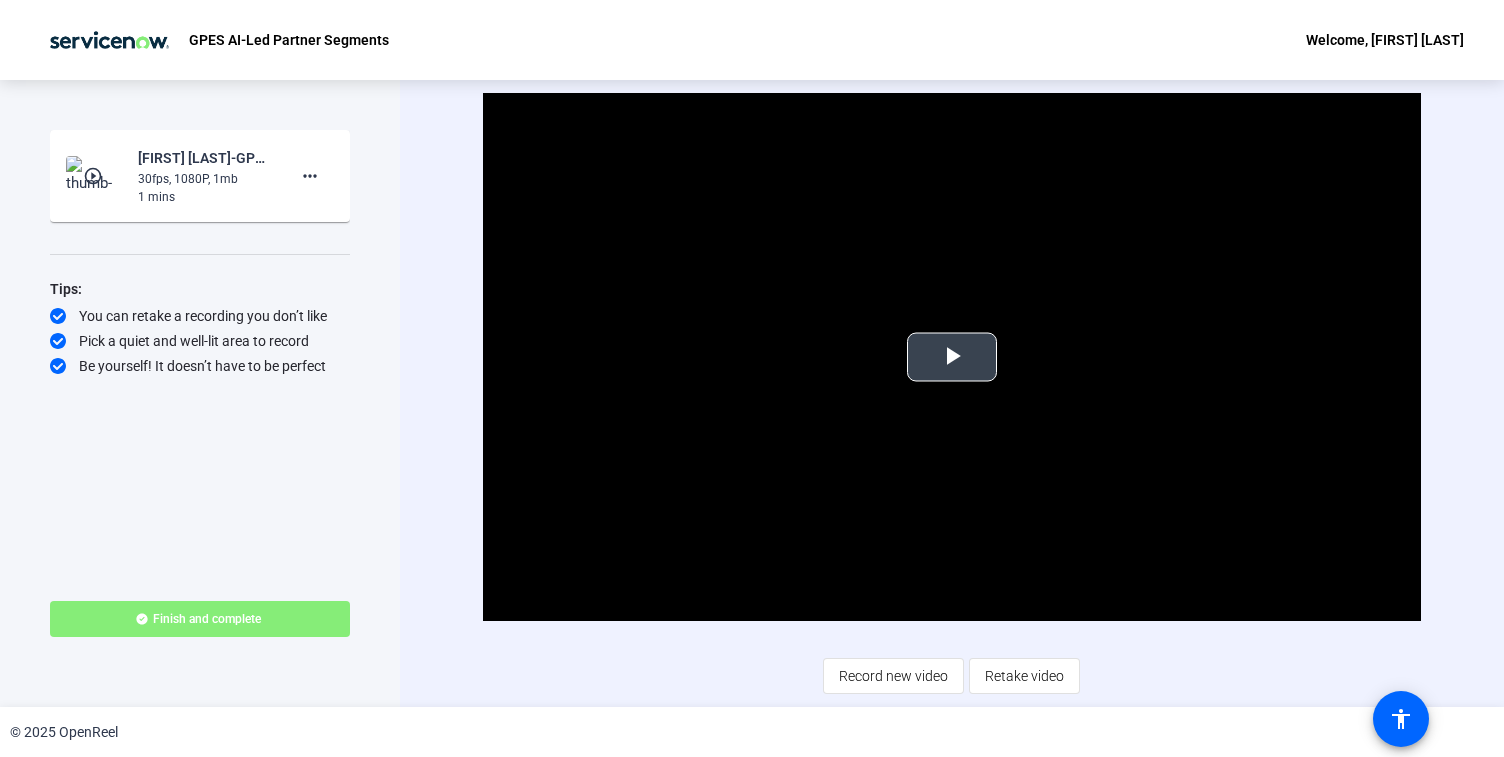 click at bounding box center [952, 357] 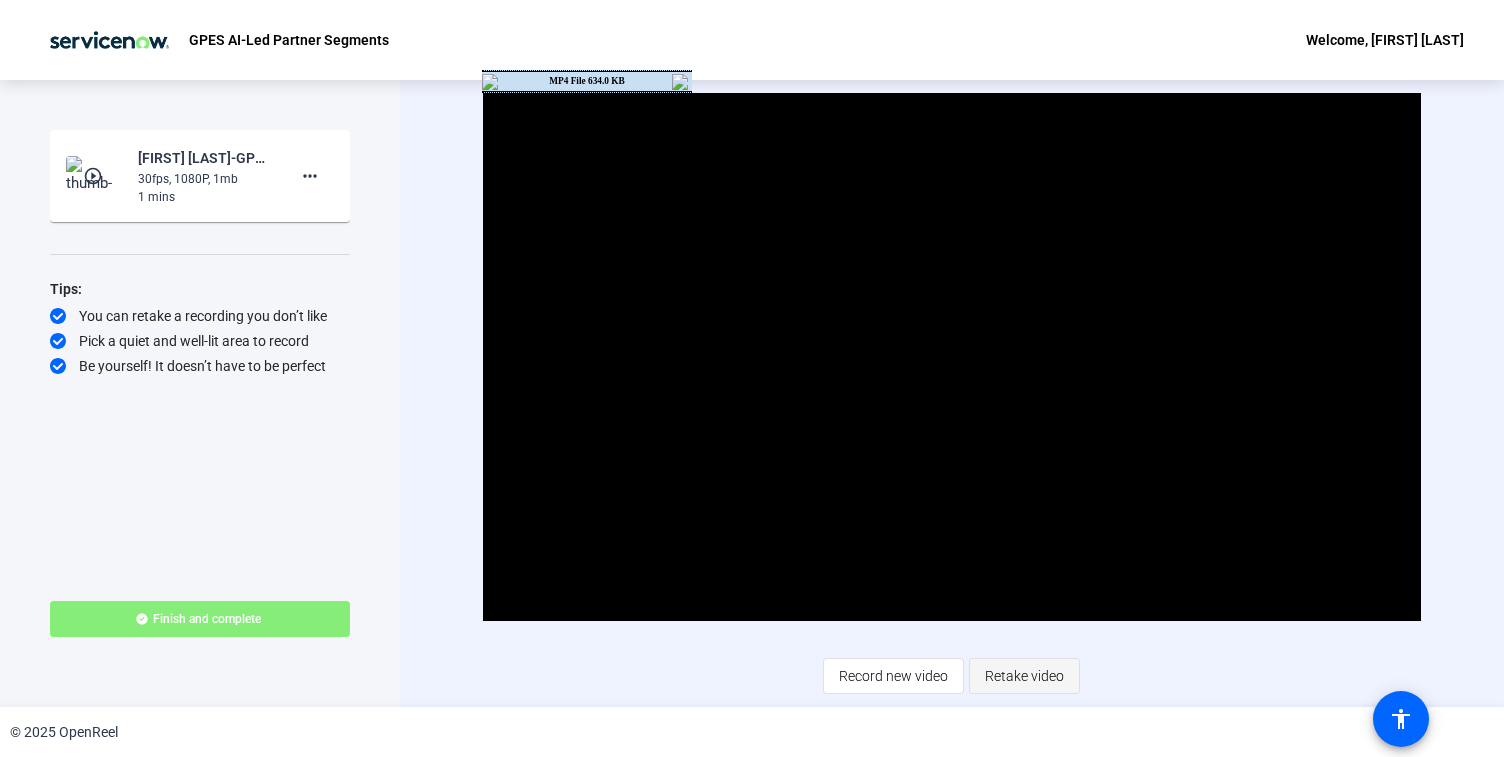 click on "Retake video" 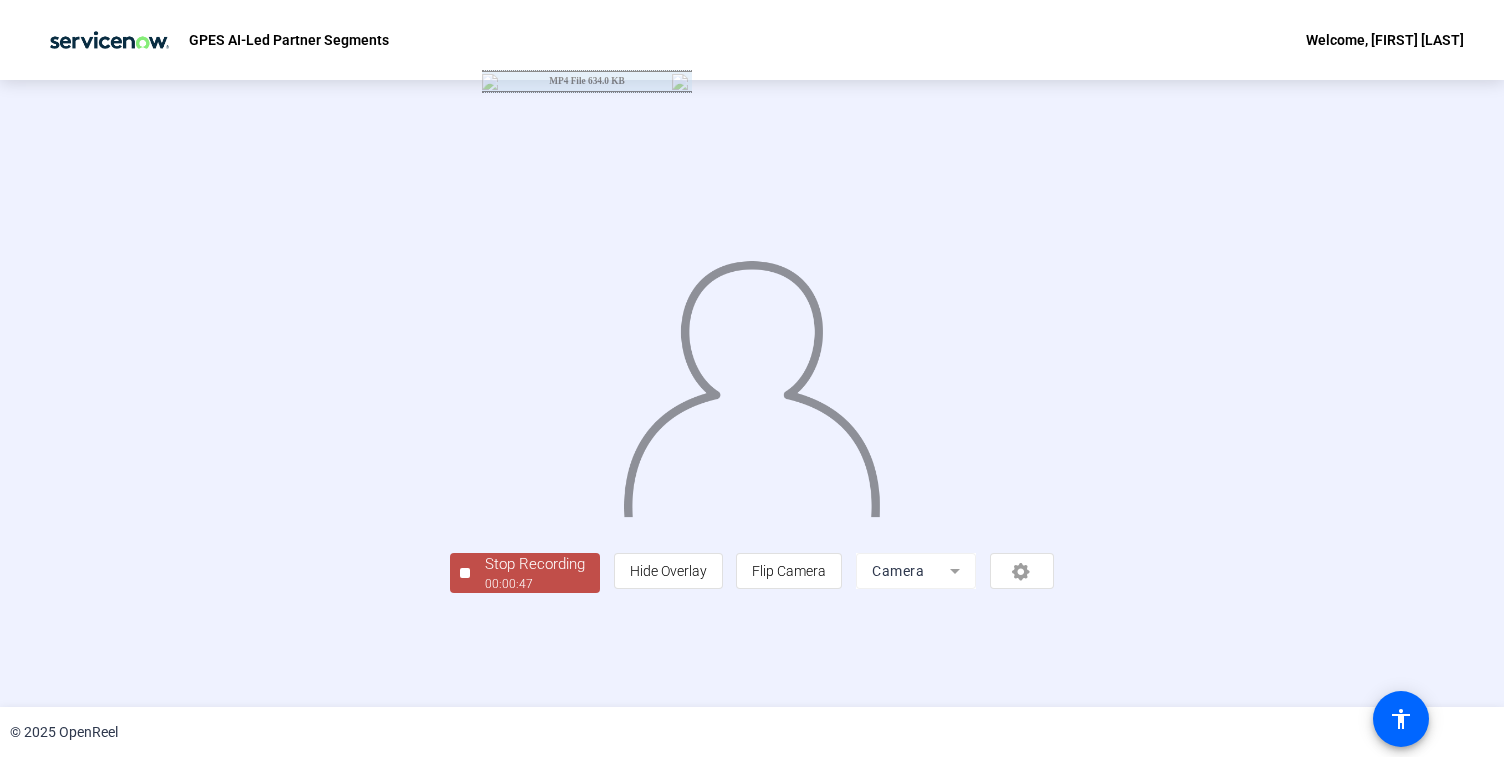 click on "Stop Recording" 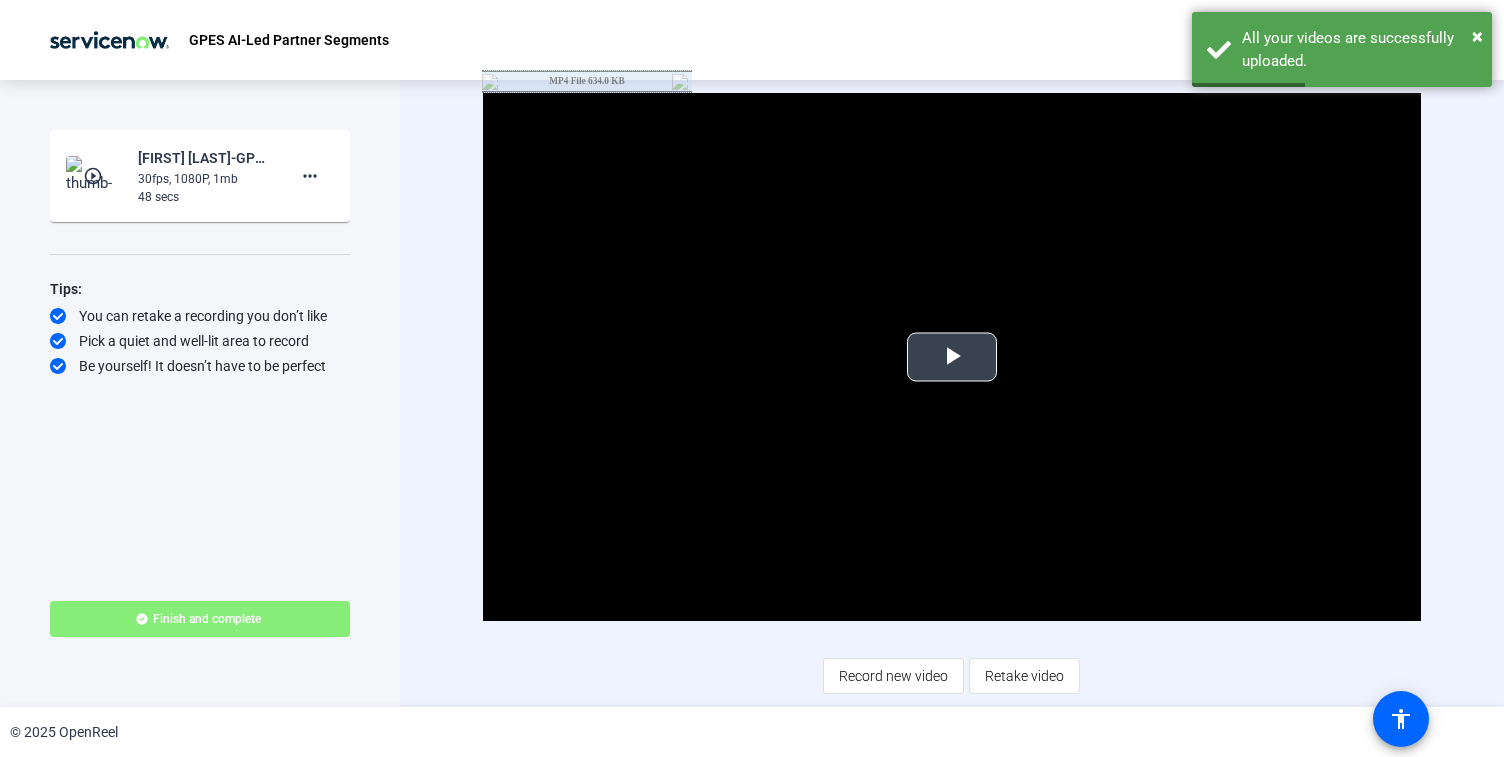 click at bounding box center [952, 357] 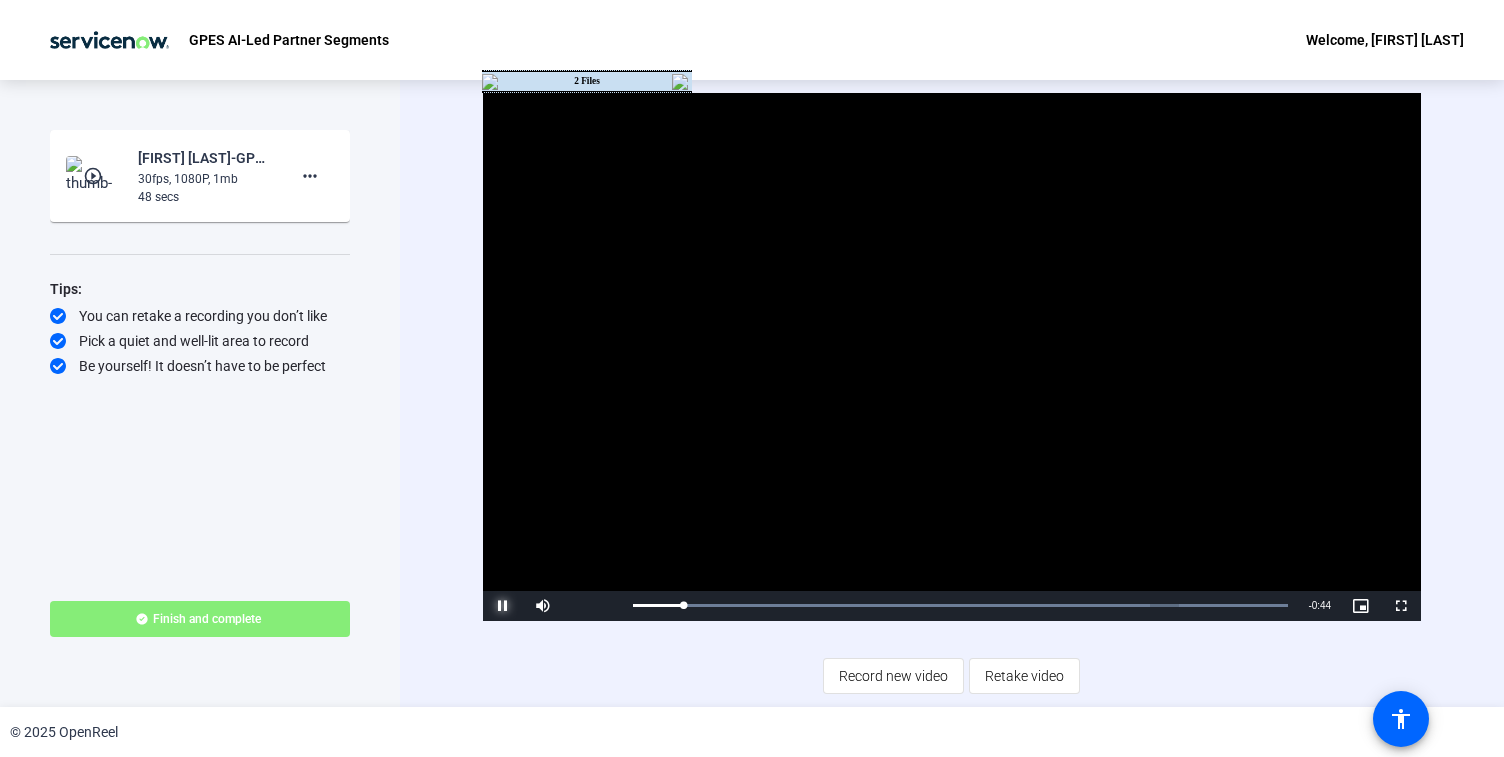 click at bounding box center [503, 606] 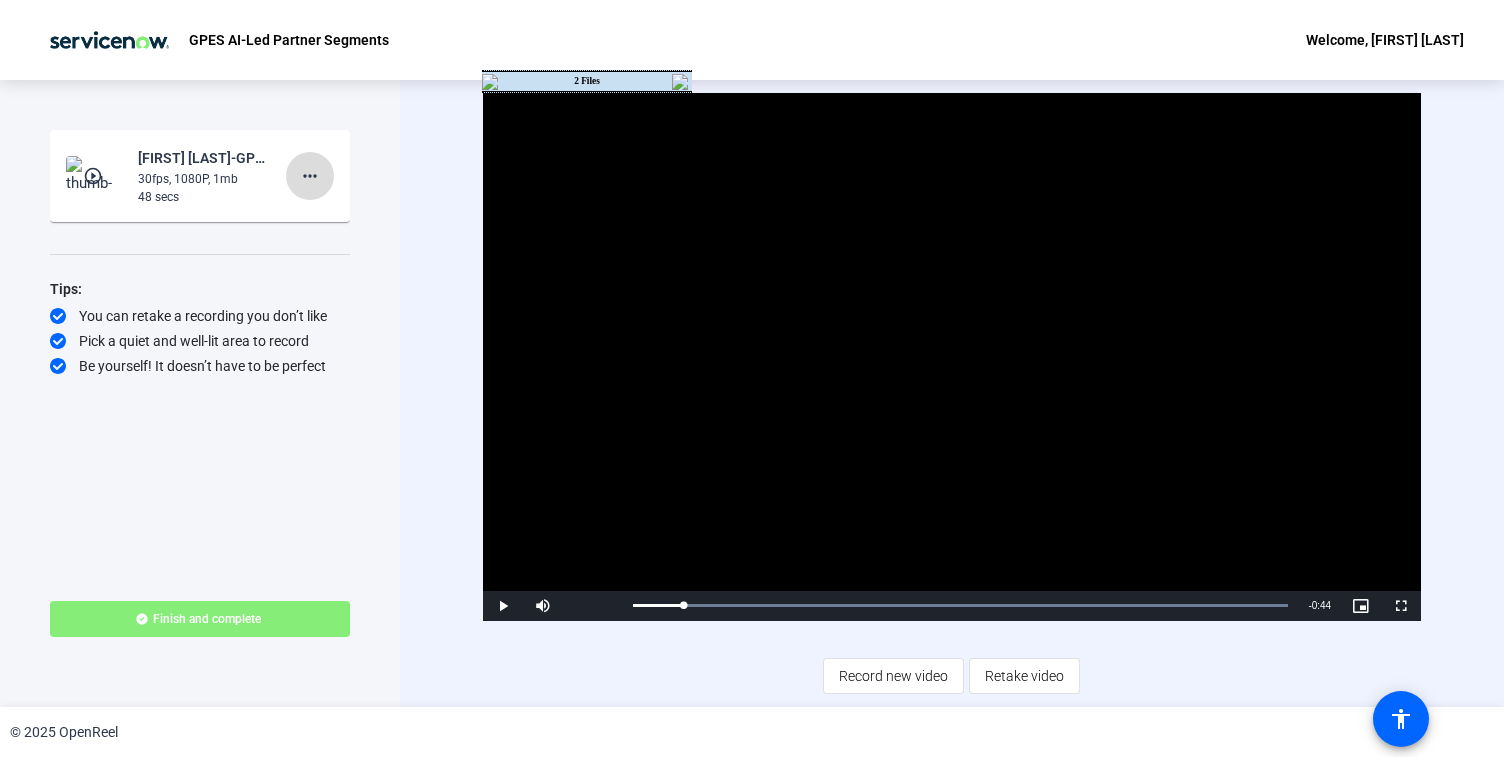 click on "more_horiz" 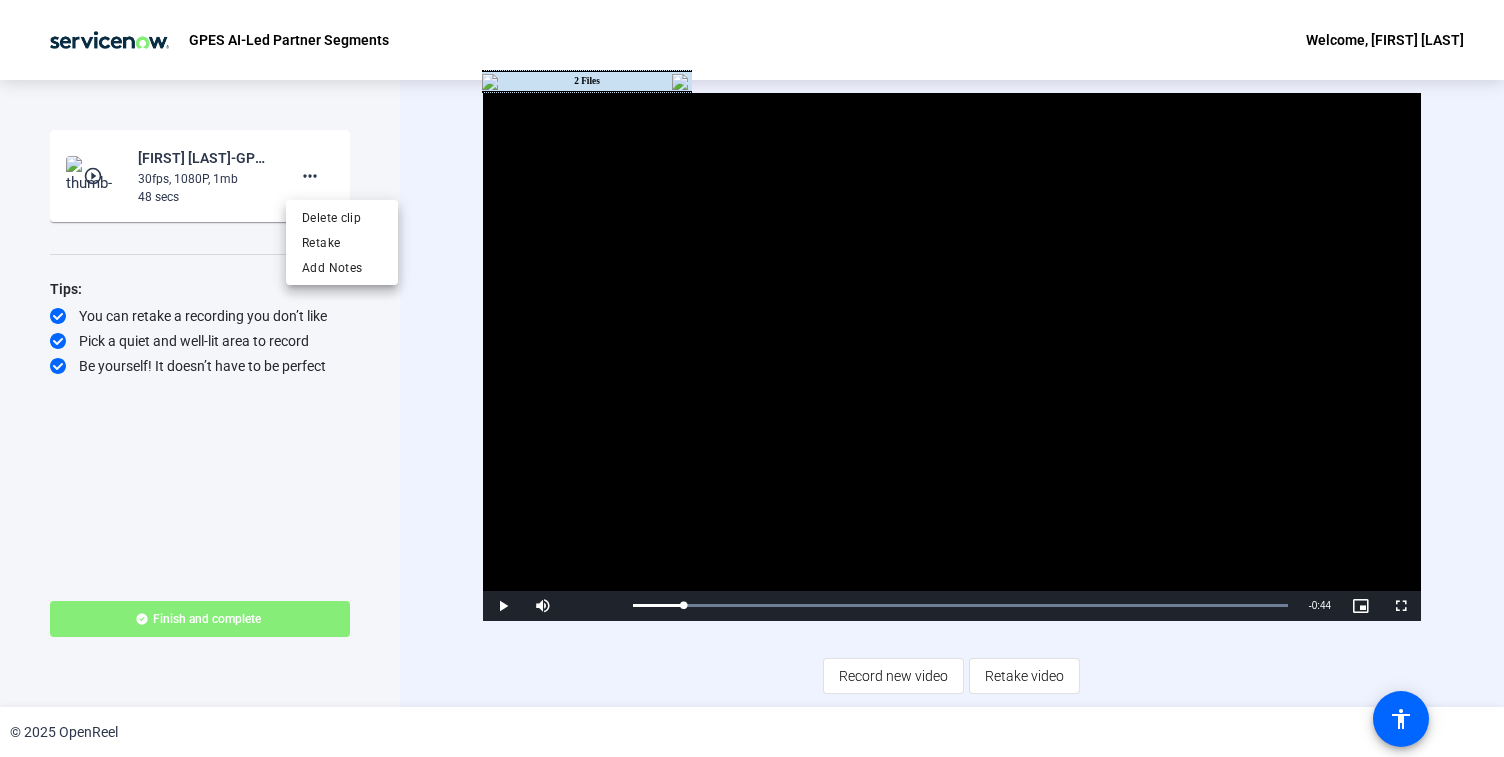 click at bounding box center (752, 378) 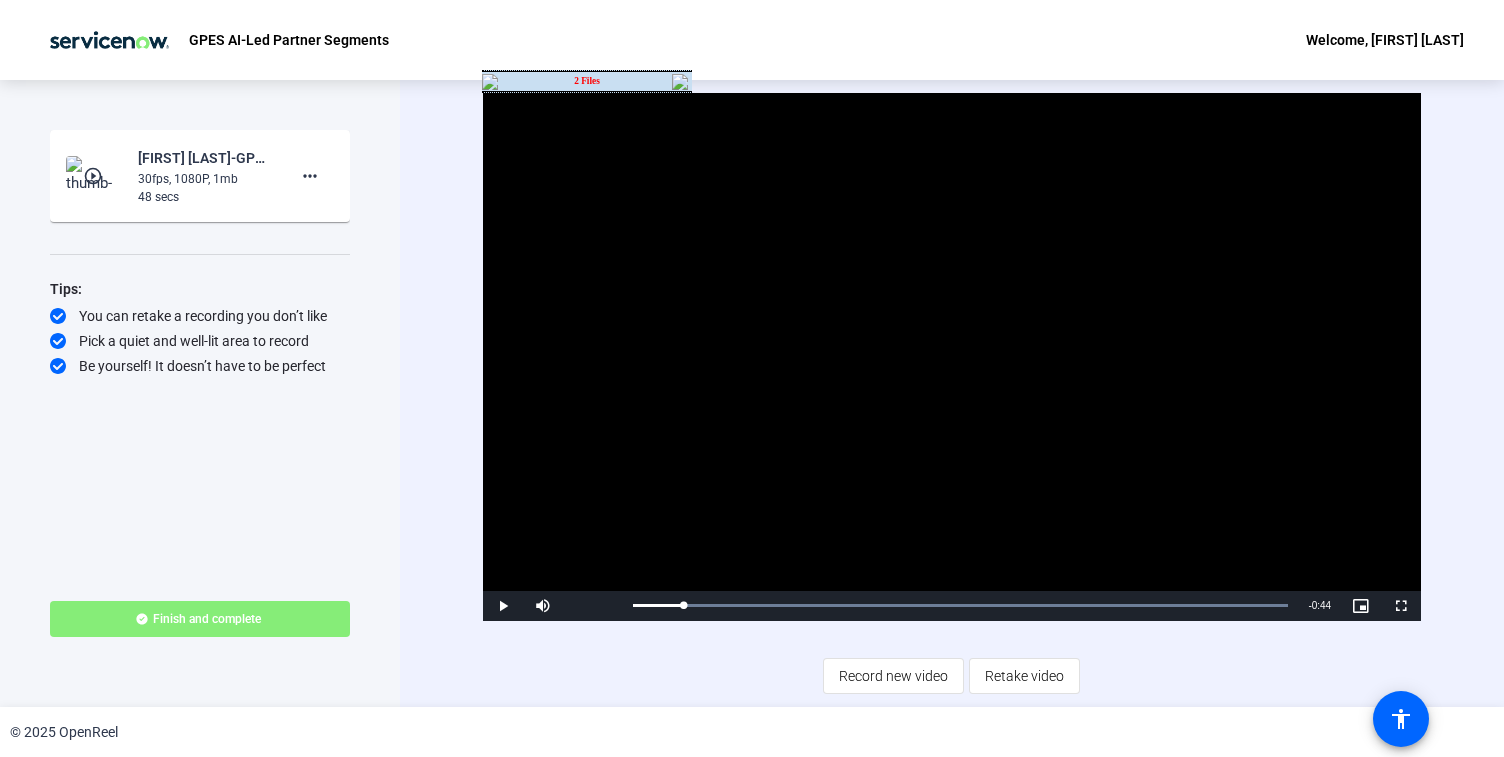 click on "2 Files" at bounding box center (587, 81) 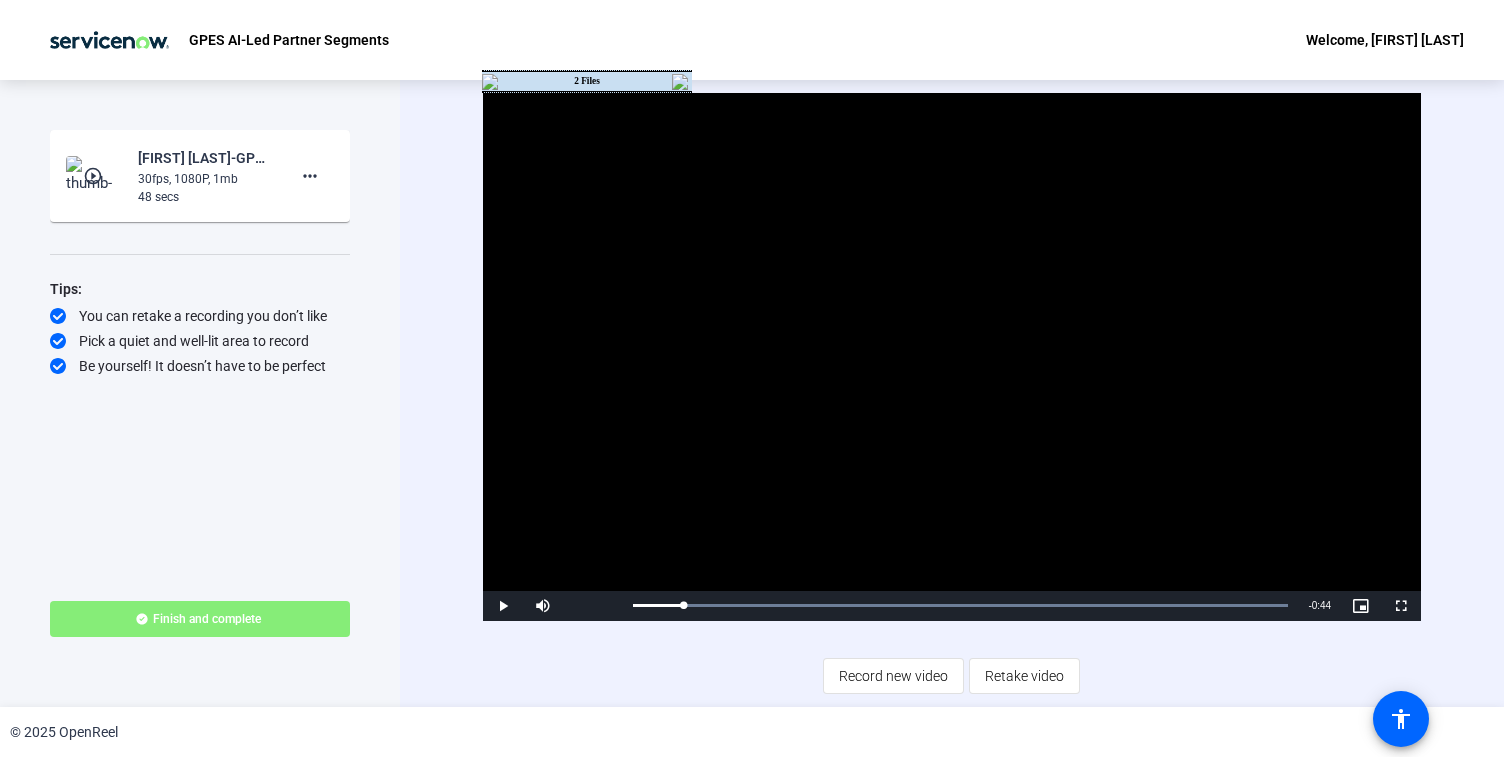 click on "Accessibility Screen-Reader Guide, Feedback, and Issue Reporting | New window
GPES AI-Led Partner Segments Welcome, Akash Rajput  Start Recording  play_circle_outline  Akash Rajput-GPES AI-Led Partner Segments-GPES AI-Led Partner Segments-1754300403649-webcam  30fps, 1080P, 1mb  48 secs more_horiz Tips:
You can retake a recording you don’t like
Pick a quiet and well-lit area to record
Be yourself! It doesn’t have to be perfect
Finish and complete  Back Video Player is loading. Play Video Play Mute Current Time  0:03 / Duration  0:47 Loaded :  100.00% 0:03 Stream Type  LIVE Seek to live, currently behind live LIVE Remaining Time  - 0:44   1x Playback Rate Chapters Chapters Descriptions descriptions off , selected Captions captions settings , opens captions settings dialog captions off , selected Audio Track Picture-in-Picture Fullscreen This is a modal window. Beginning of dialog window. Escape will cancel and close the window. Text Red" at bounding box center (752, 378) 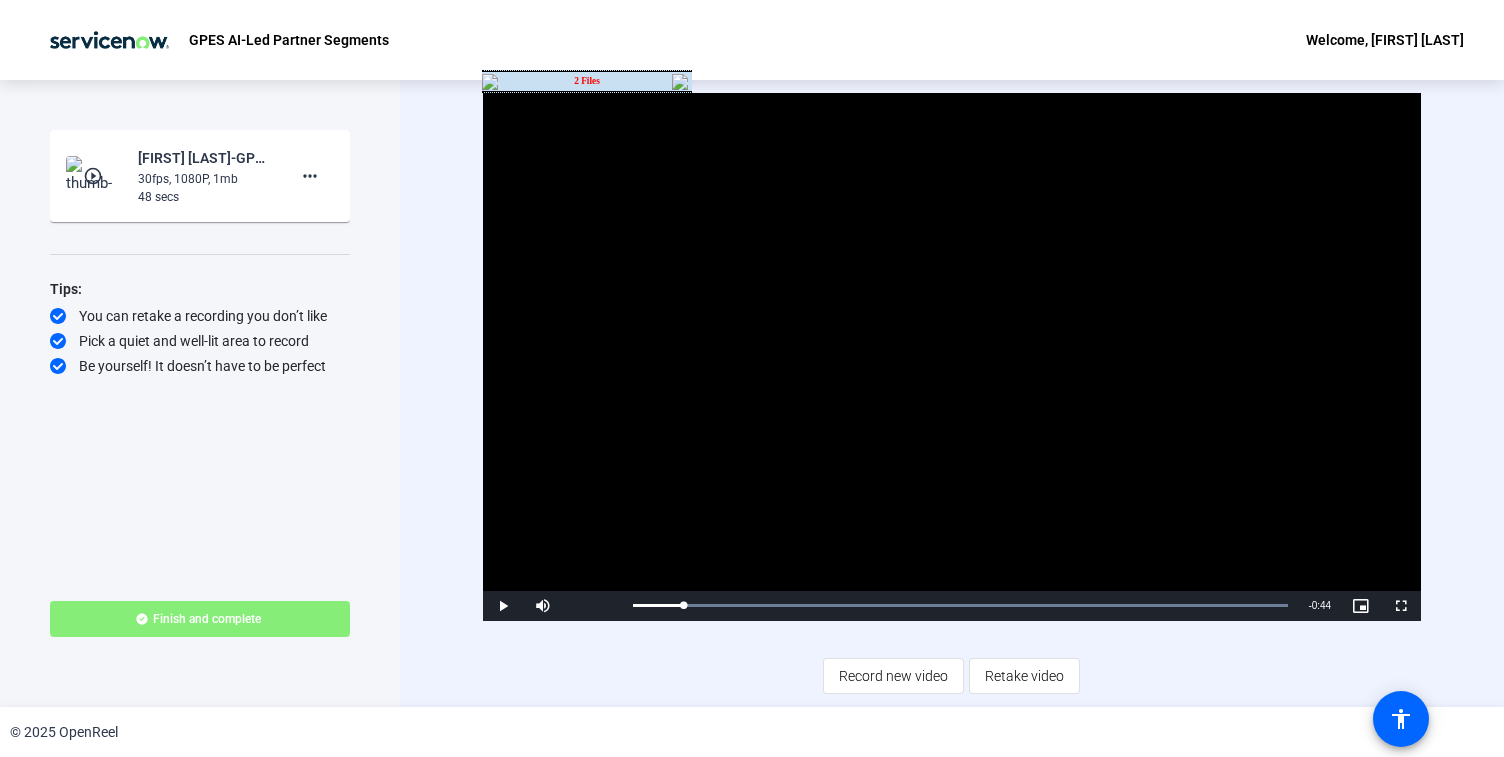 click on "2 Files" at bounding box center [587, 81] 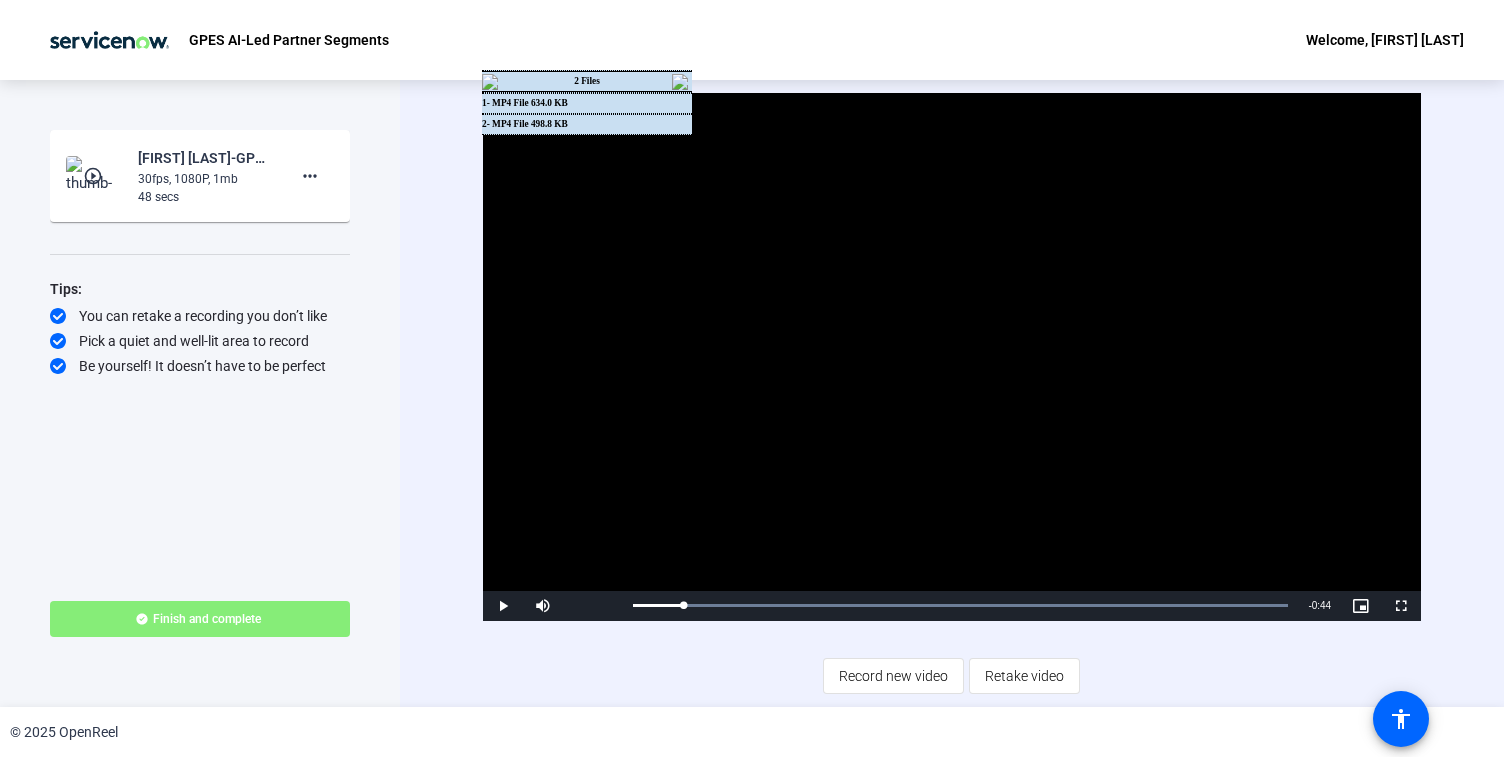 click on "Start Recording  play_circle_outline  Akash Rajput-GPES AI-Led Partner Segments-GPES AI-Led Partner Segments-1754300403649-webcam  30fps, 1080P, 1mb  48 secs more_horiz Tips:
You can retake a recording you don’t like
Pick a quiet and well-lit area to record
Be yourself! It doesn’t have to be perfect
Finish and complete" 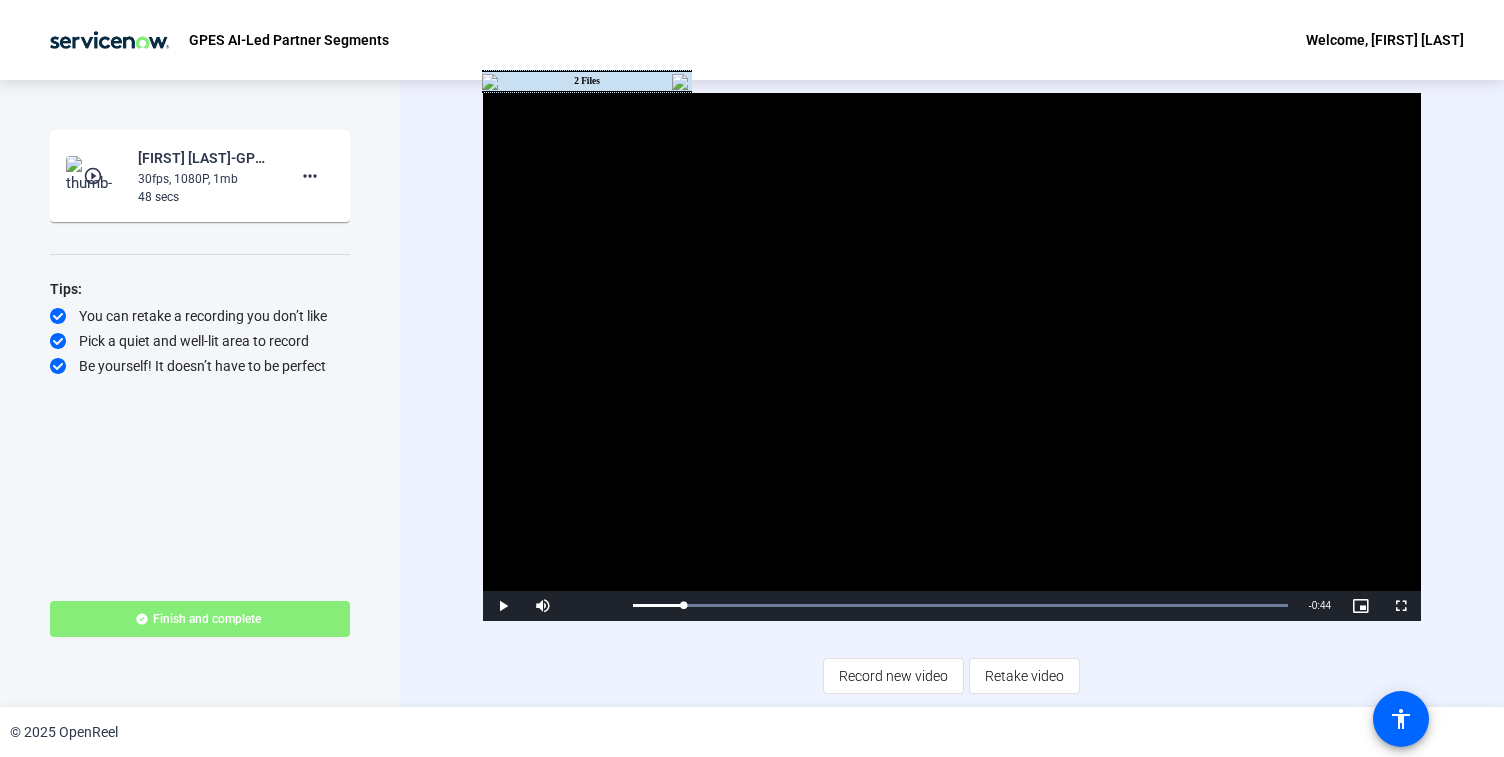 click on "Tips:
You can retake a recording you don’t like
Pick a quiet and well-lit area to record
Be yourself! It doesn’t have to be perfect" 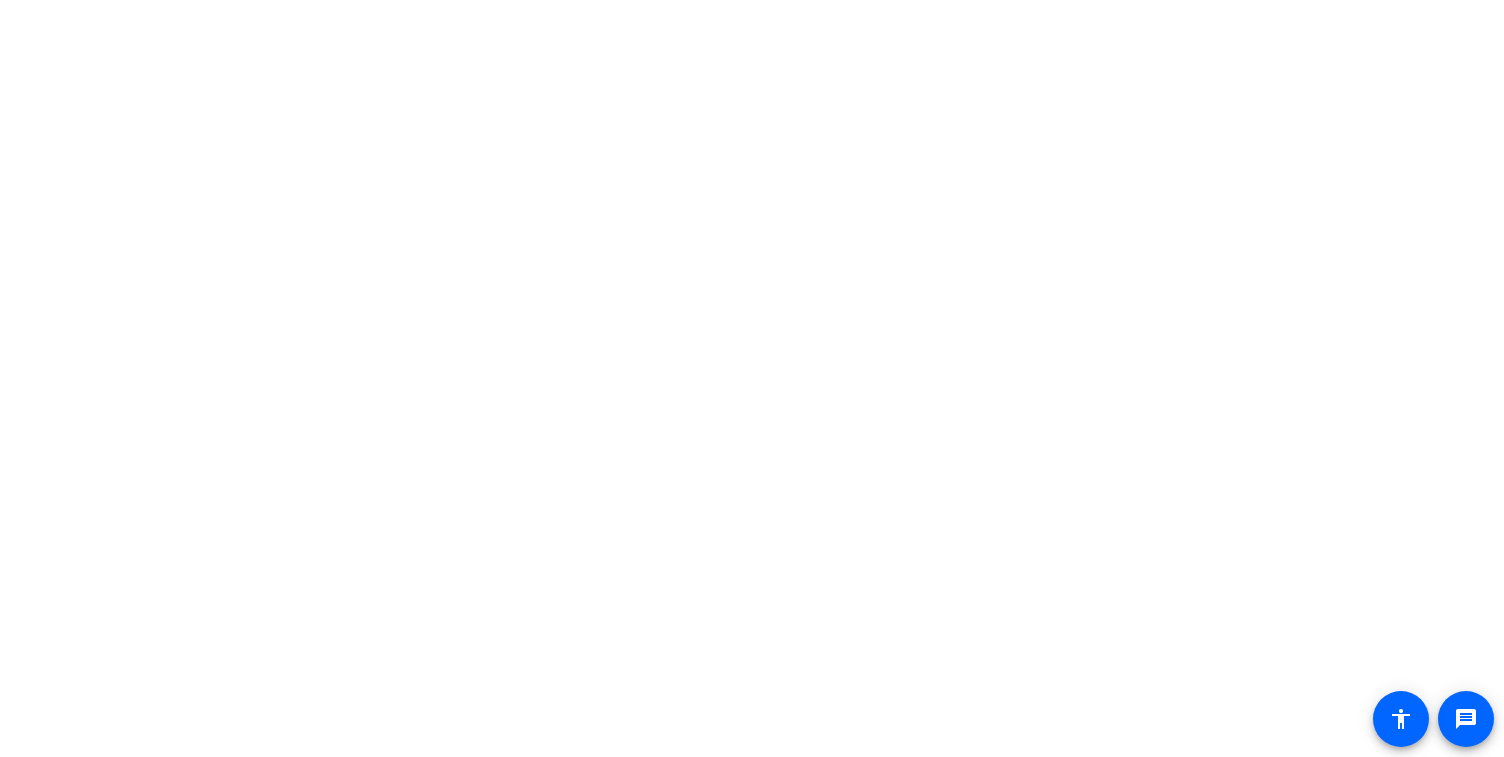 scroll, scrollTop: 0, scrollLeft: 0, axis: both 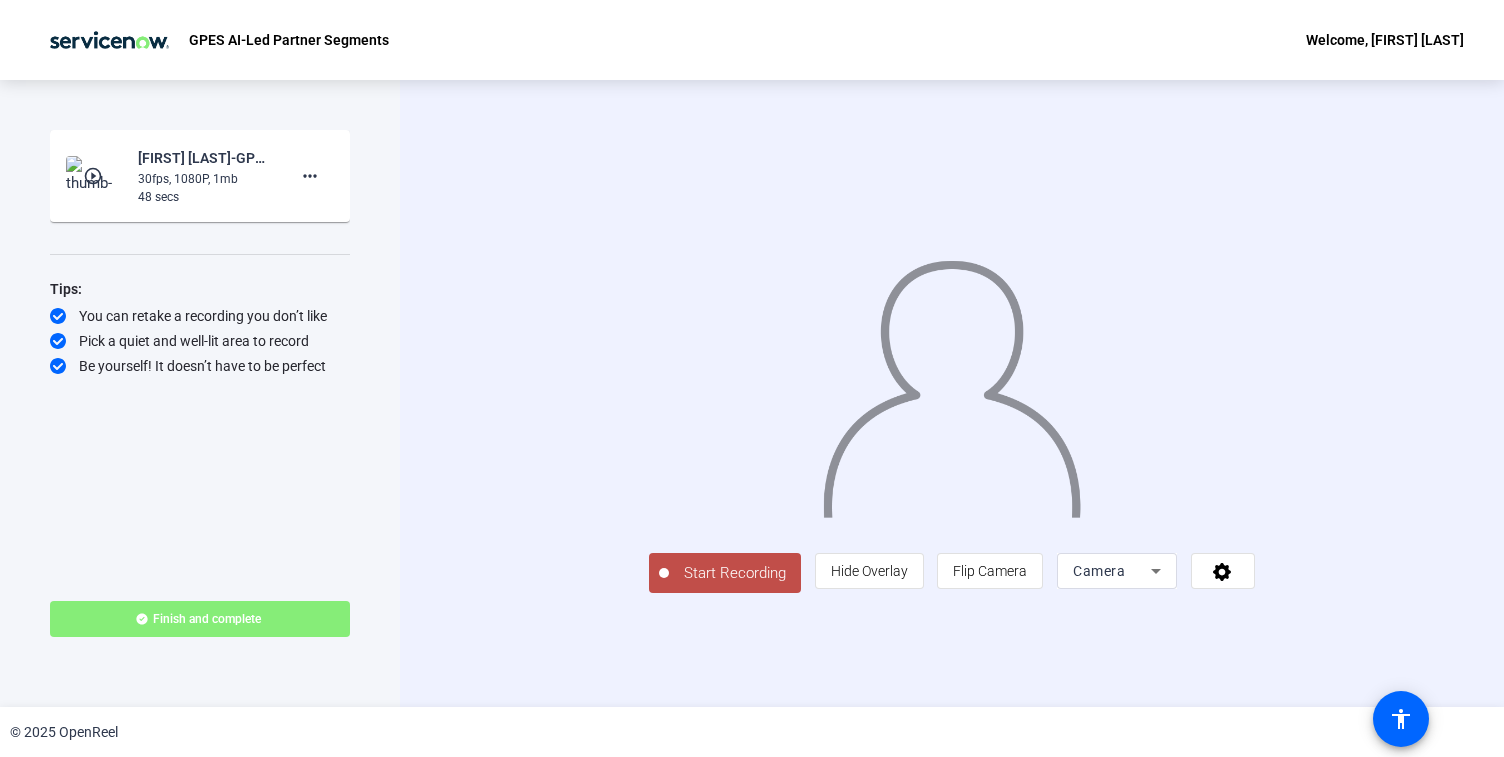 click on "Camera" at bounding box center [1099, 571] 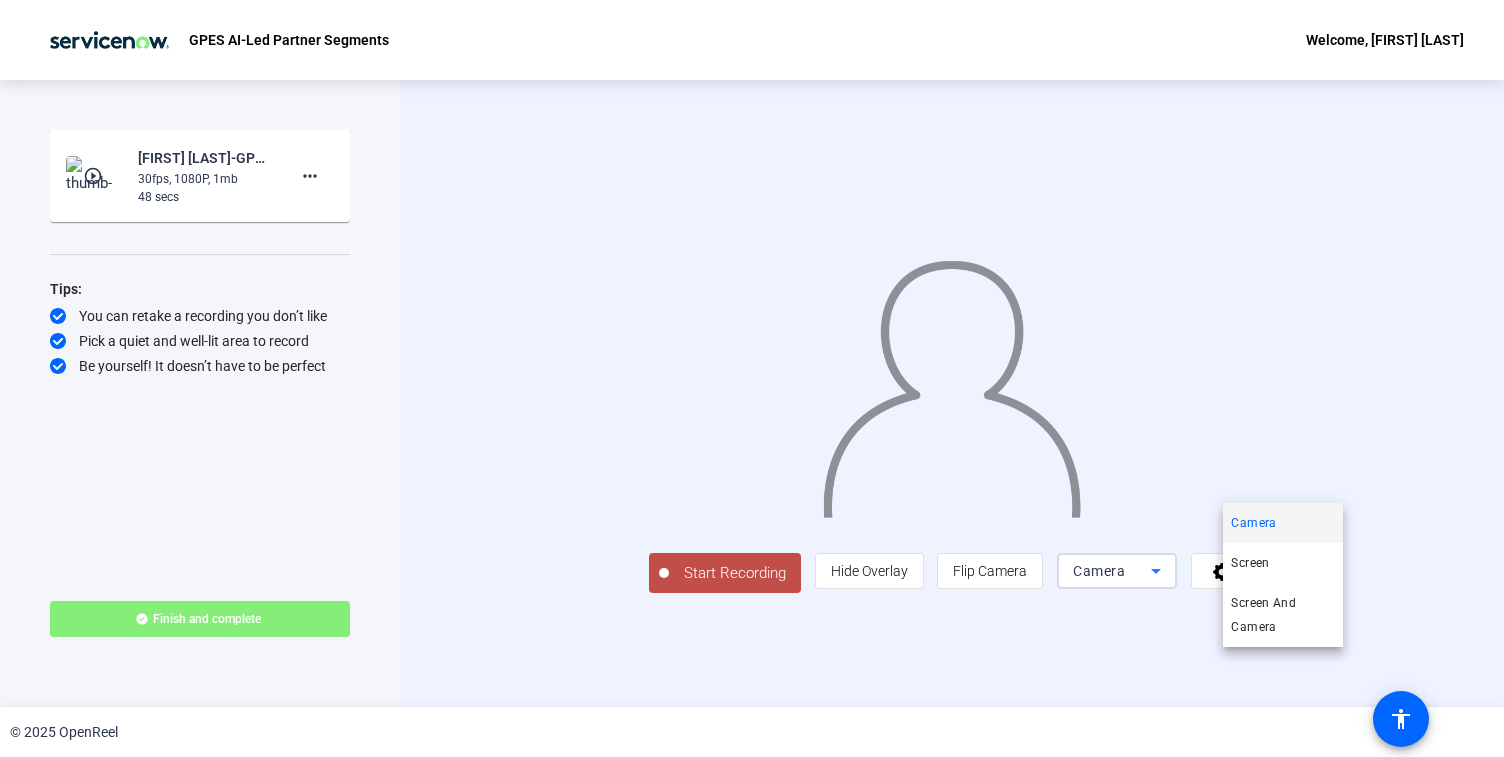 click at bounding box center [752, 378] 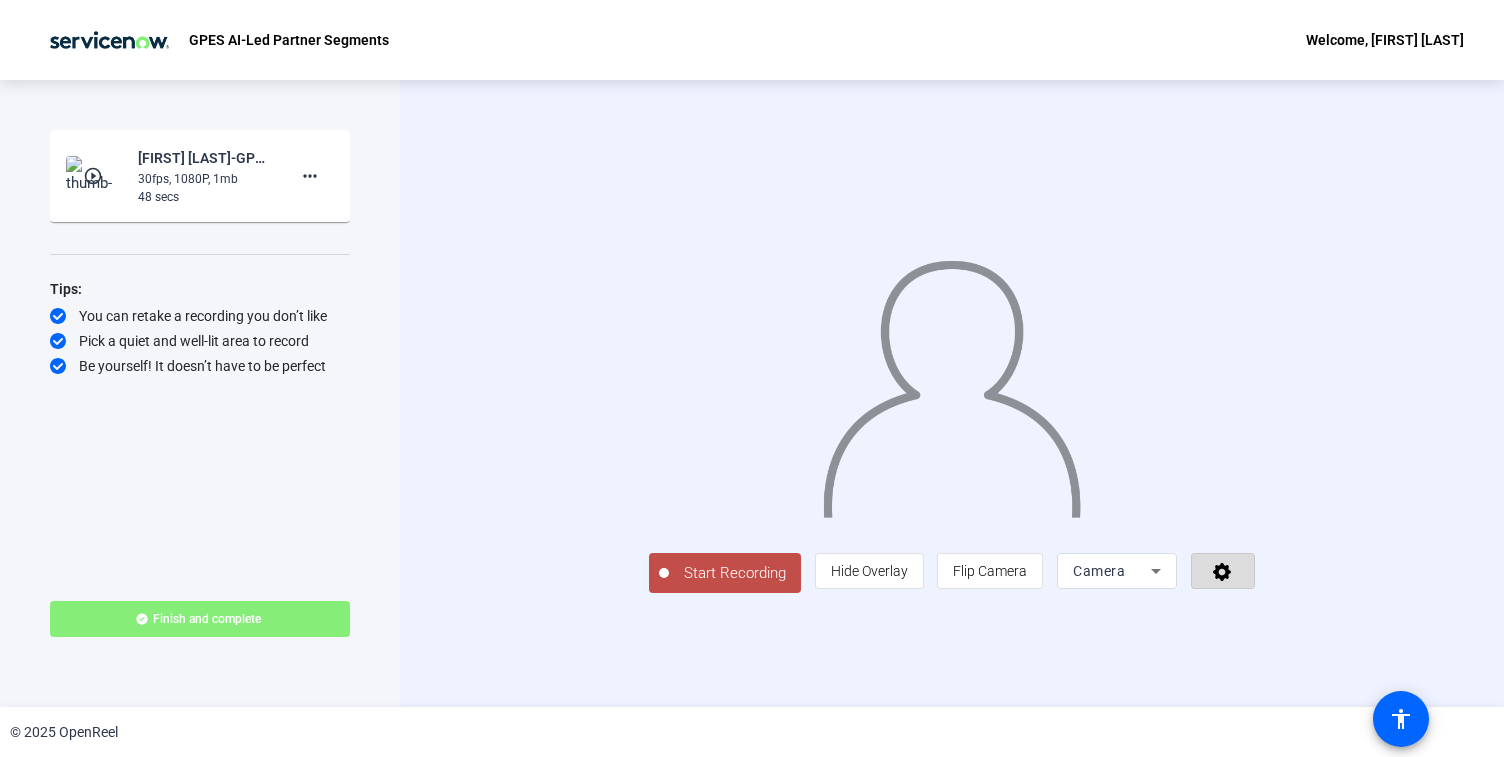 click 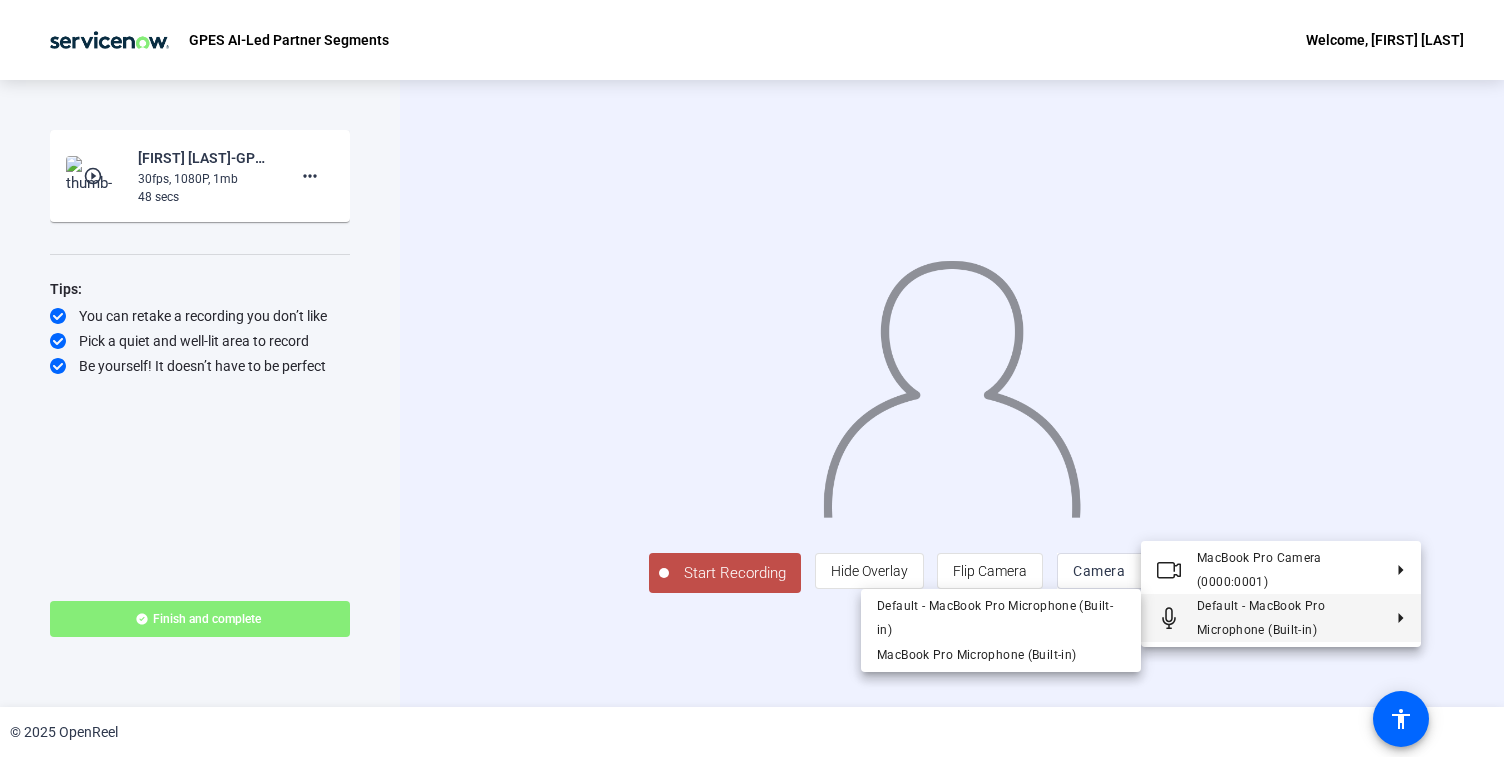 click at bounding box center (752, 378) 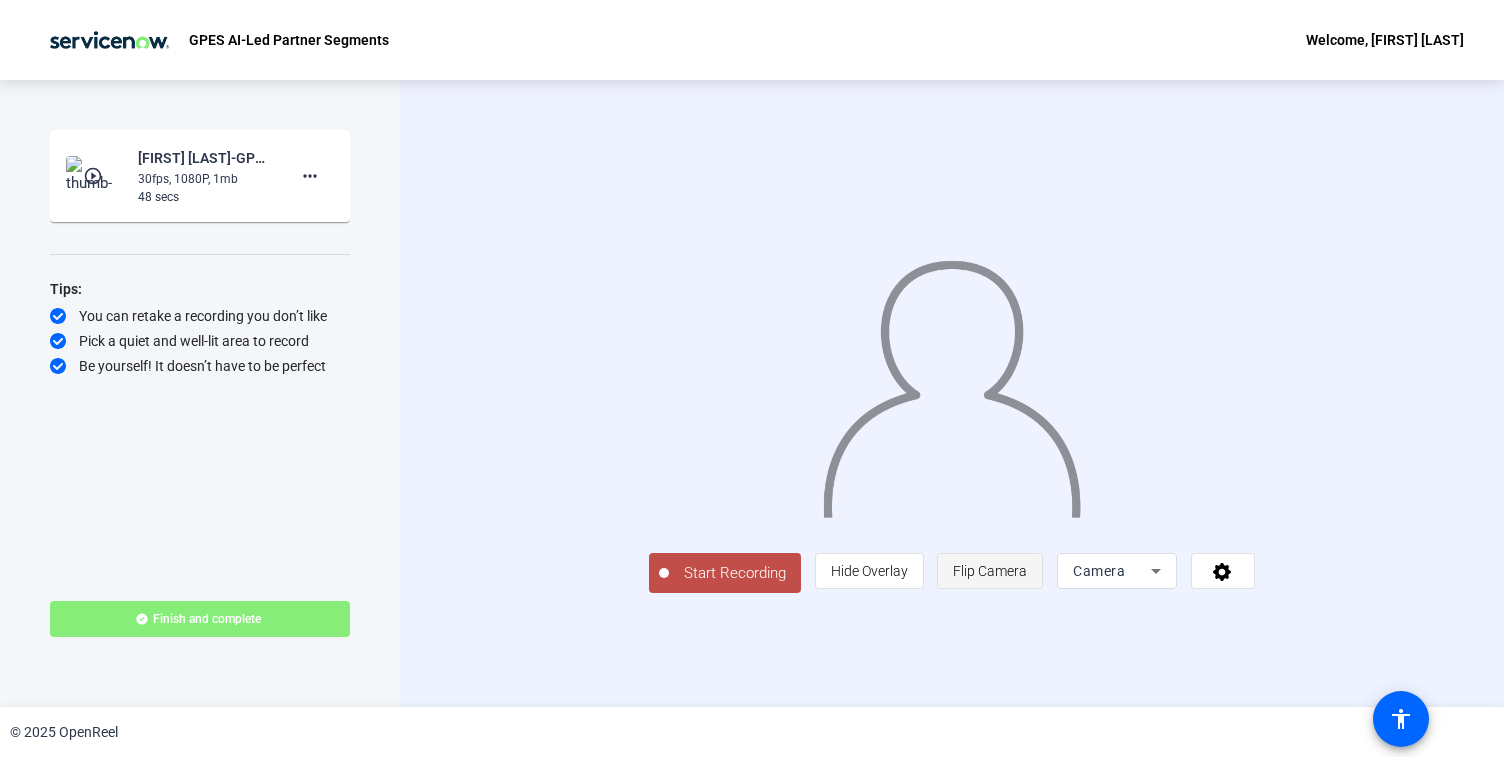 click on "Flip Camera" 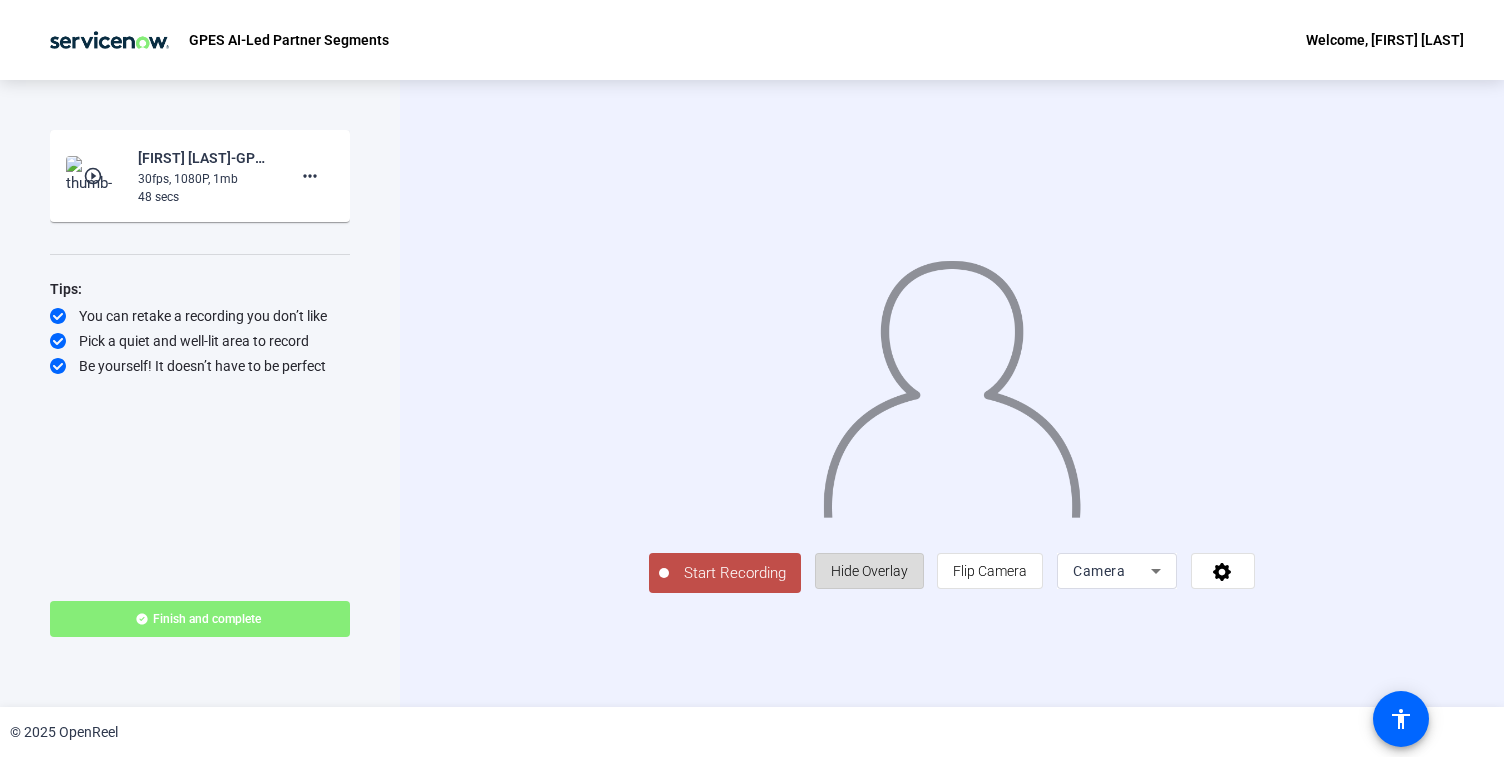 click on "Hide Overlay" 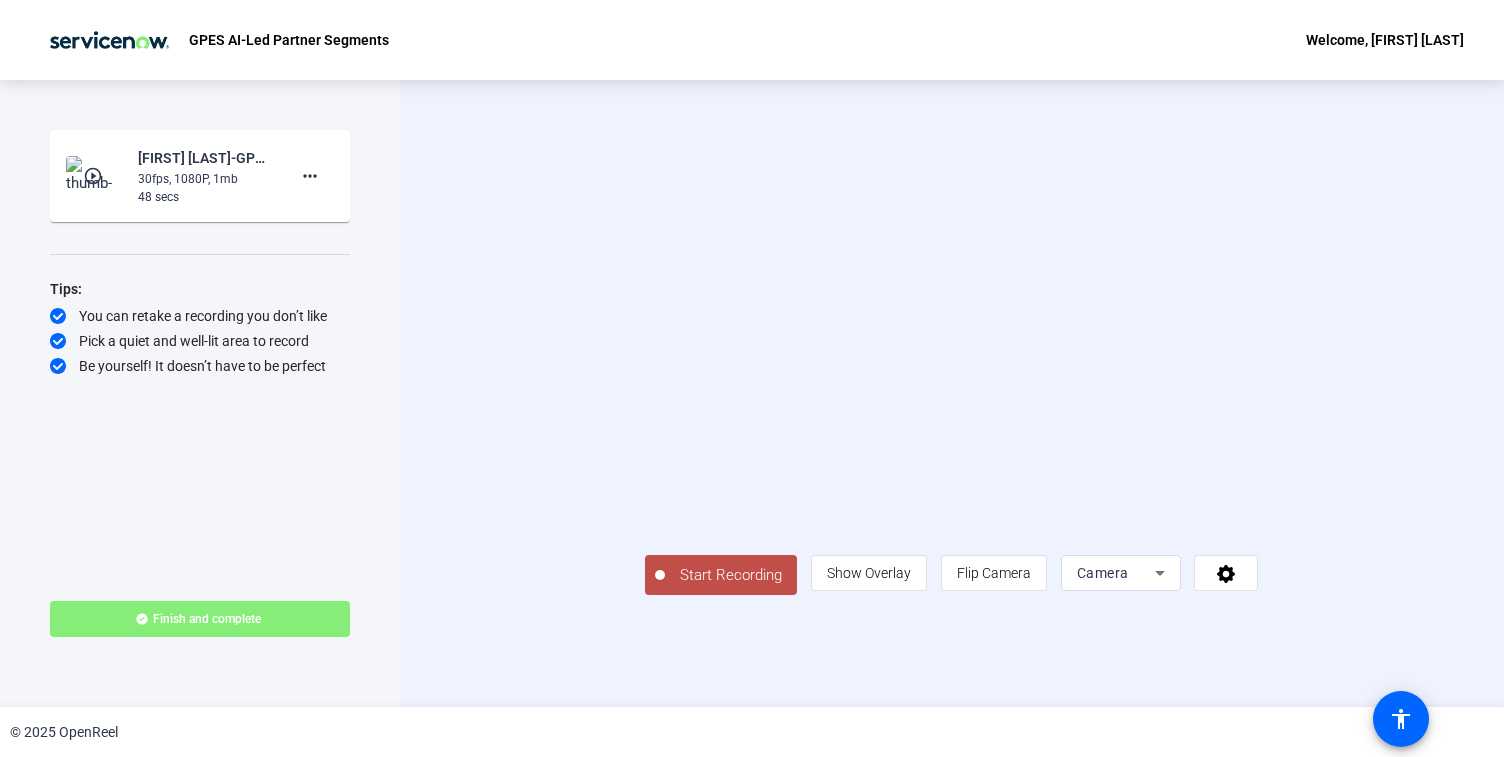 click on "Start Recording" 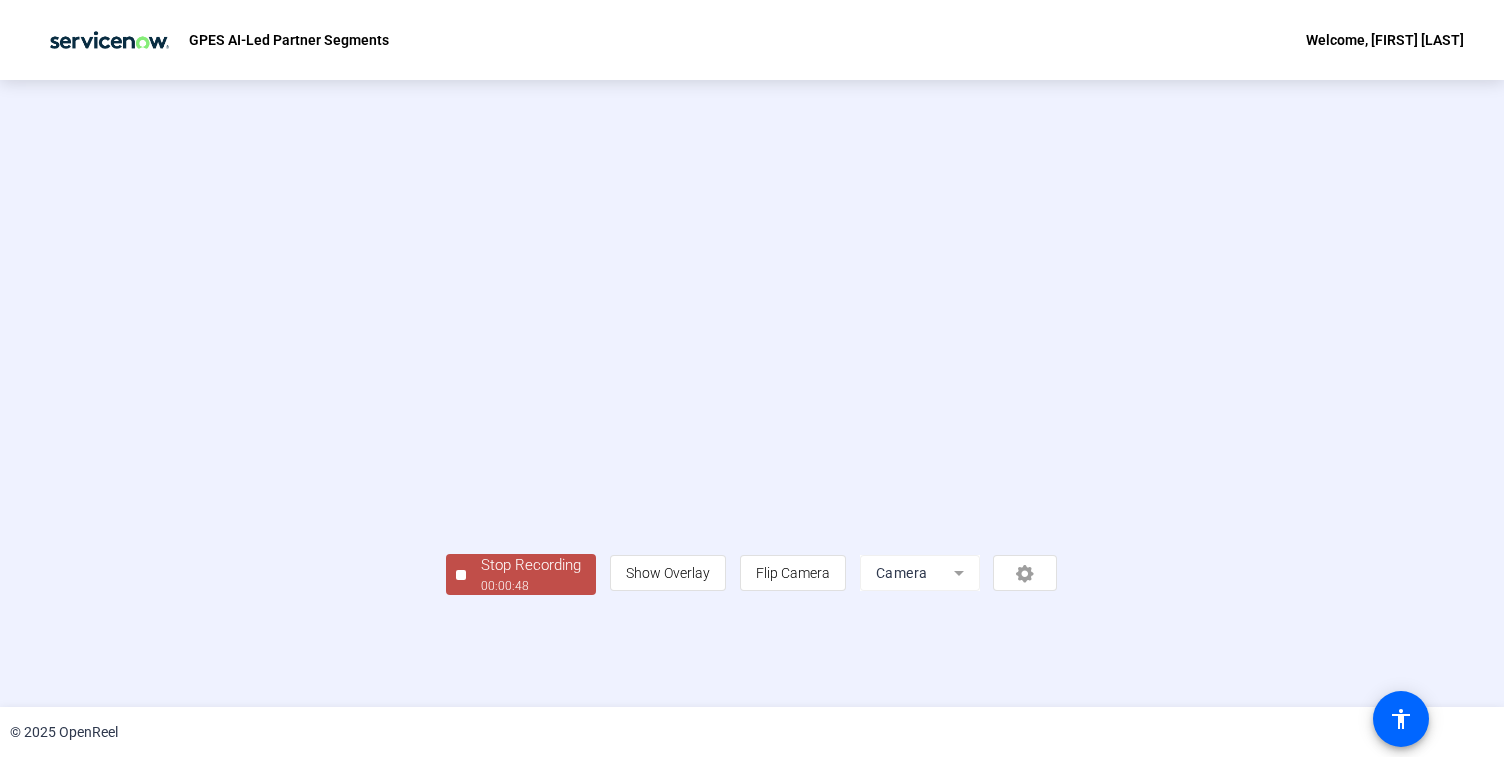click on "Stop Recording" 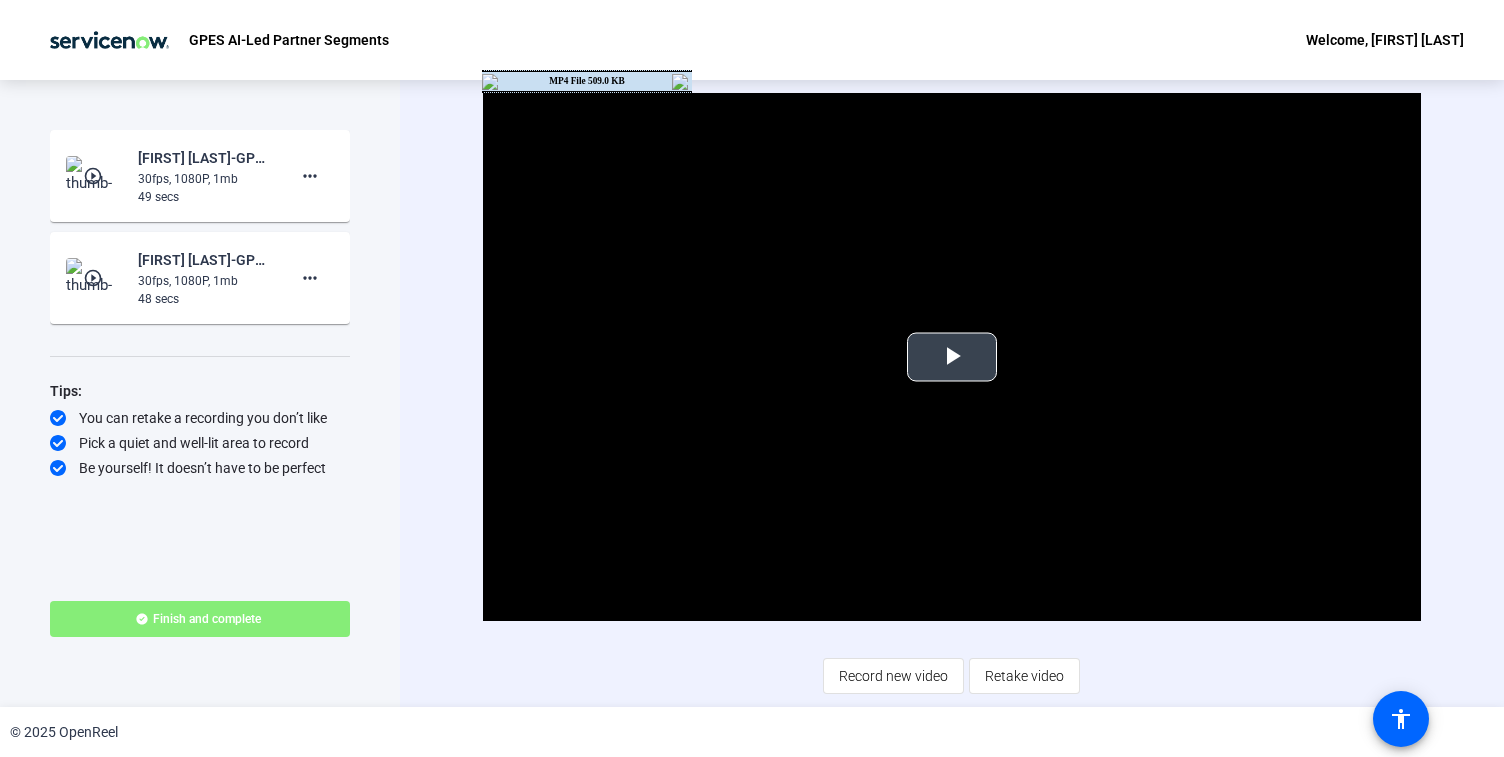 click at bounding box center (952, 357) 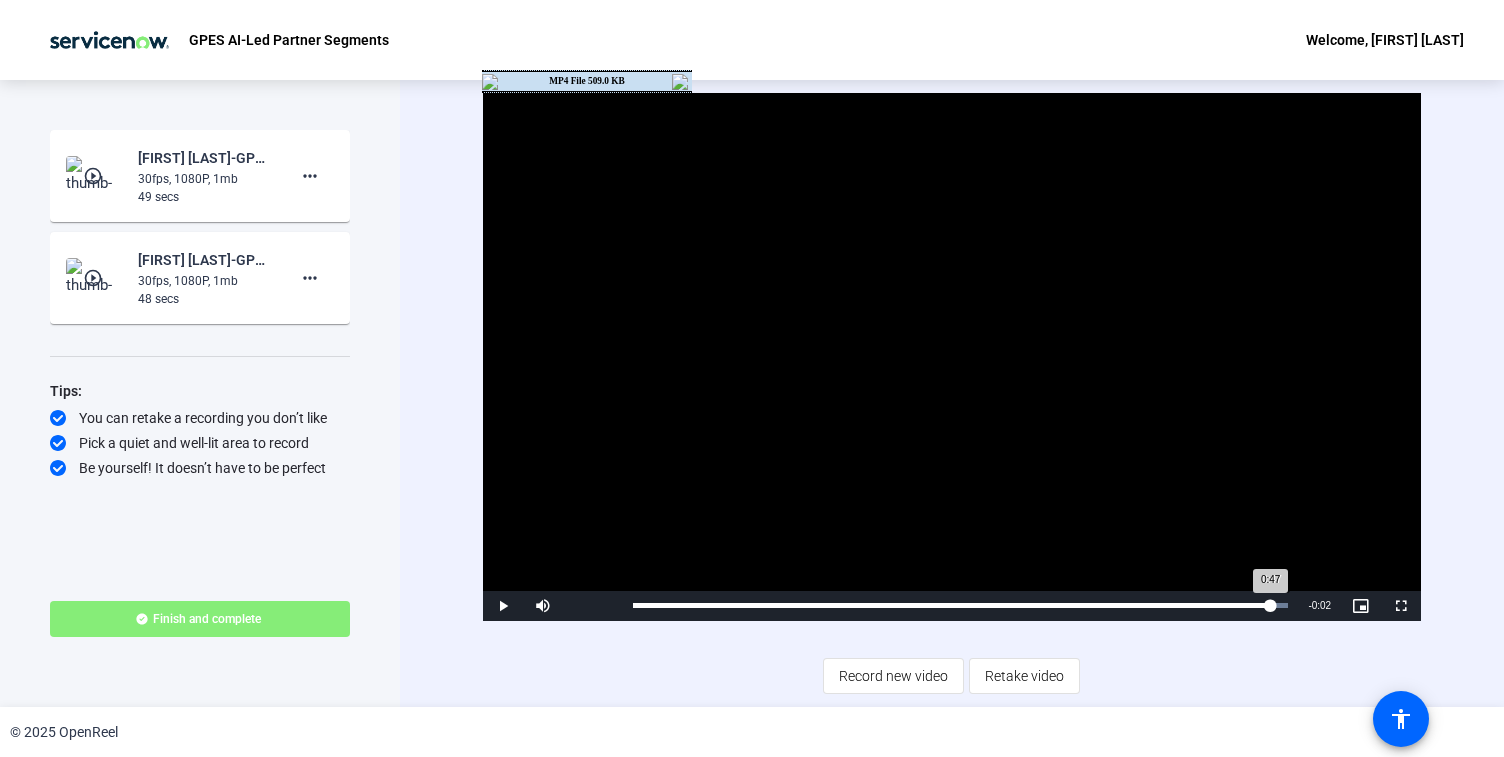 click on "Loaded :  100.00% 0:47 0:47" at bounding box center (961, 606) 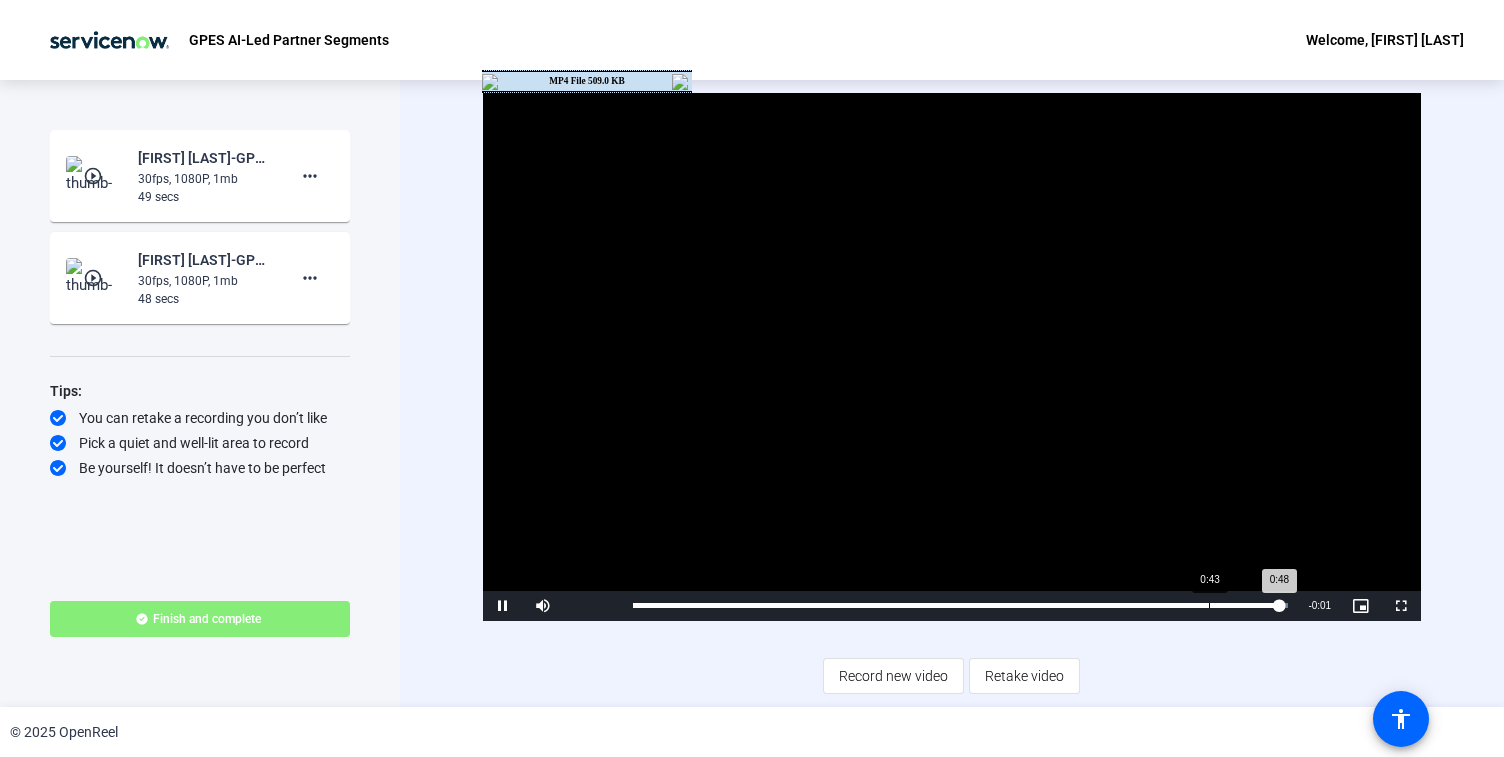click on "Loaded :  100.00% 0:43 0:48" at bounding box center (961, 605) 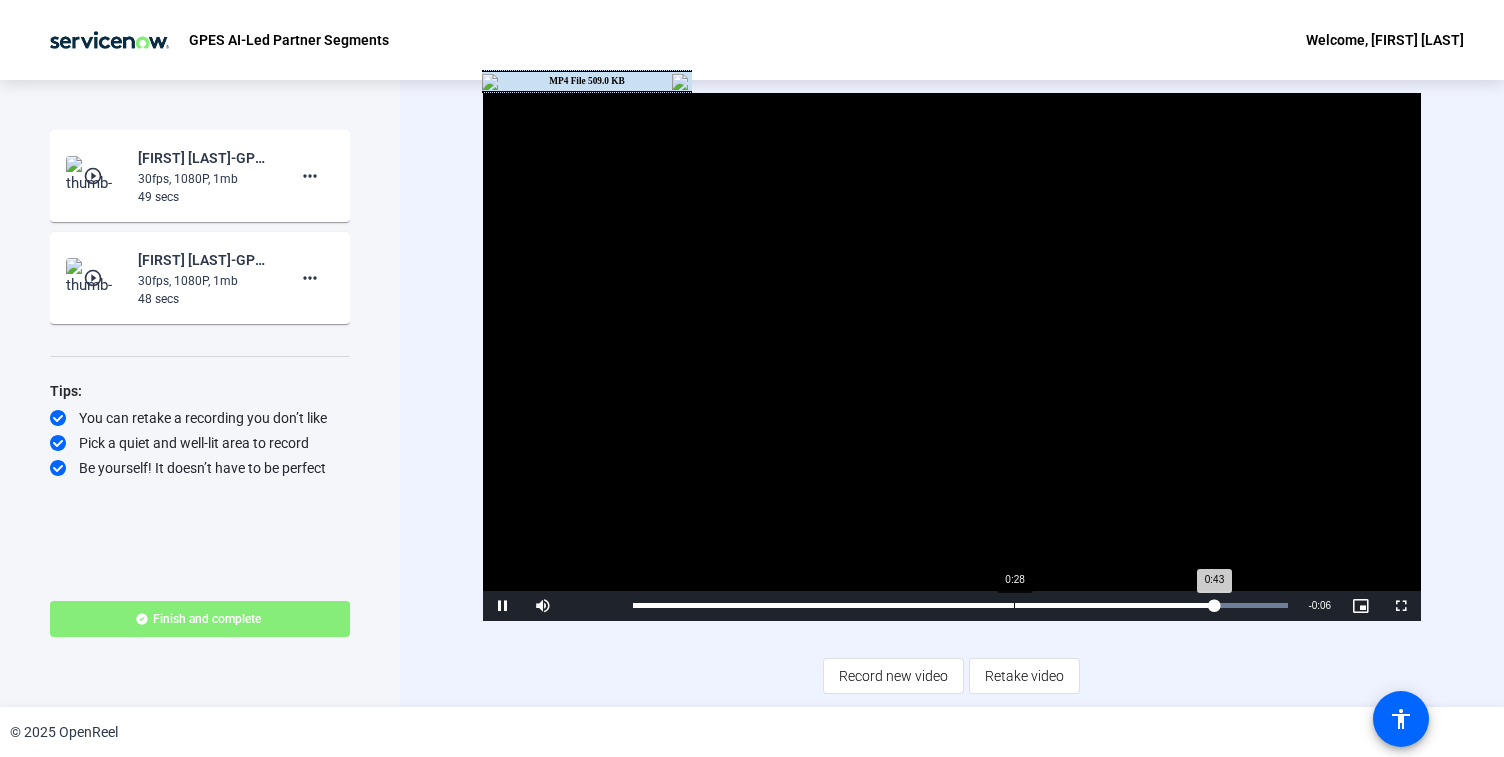 click on "0:43" at bounding box center [923, 605] 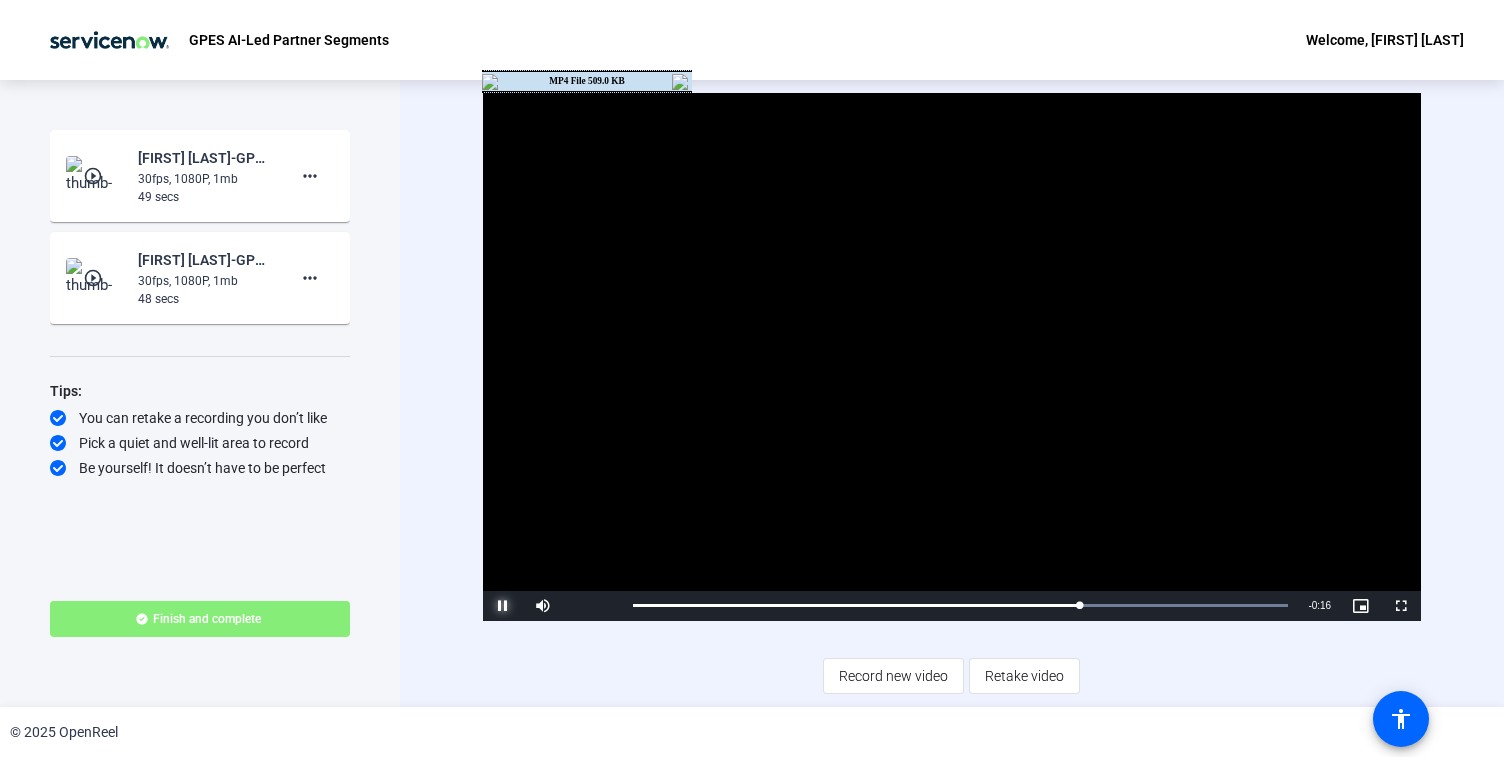 click at bounding box center (503, 606) 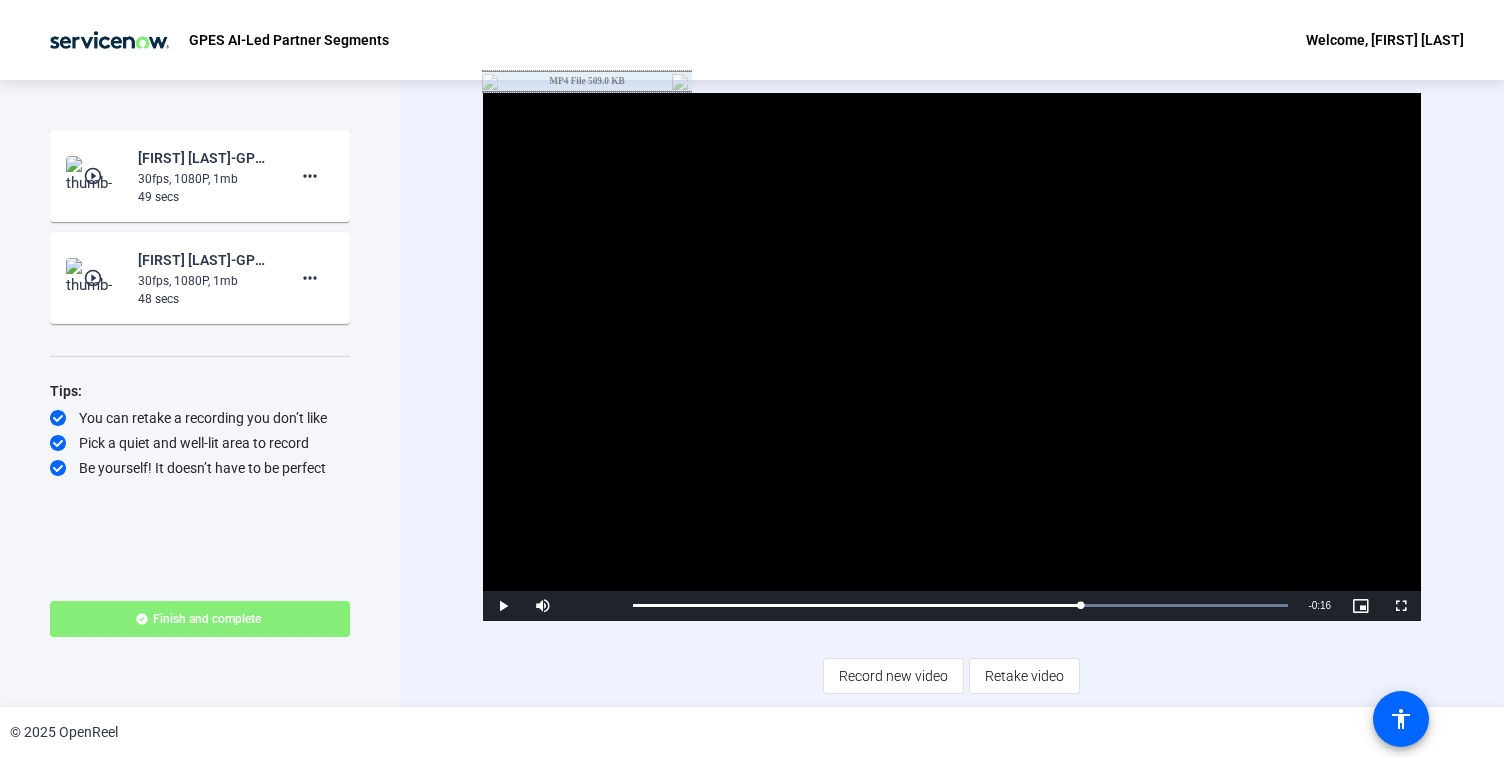 click on "Video Player is loading. Play Video Play Mute Current Time  0:33 / Duration  0:49 Loaded :  100.00% 0:25 0:33 Stream Type  LIVE Seek to live, currently behind live LIVE Remaining Time  - 0:16   1x Playback Rate Chapters Chapters Descriptions descriptions off , selected Captions captions settings , opens captions settings dialog captions off , selected Audio Track Picture-in-Picture Fullscreen This is a modal window. Beginning of dialog window. Escape will cancel and close the window. Text Color White Black Red Green Blue Yellow Magenta Cyan Transparency Opaque Semi-Transparent Background Color Black White Red Green Blue Yellow Magenta Cyan Transparency Opaque Semi-Transparent Transparent Window Color Black White Red Green Blue Yellow Magenta Cyan Transparency Transparent Semi-Transparent Opaque Font Size 50% 75% 100% 125% 150% 175% 200% 300% 400% Text Edge Style None Raised Depressed Uniform Dropshadow Font Family Proportional Sans-Serif Monospace Sans-Serif Proportional Serif Monospace Serif Casual Done" 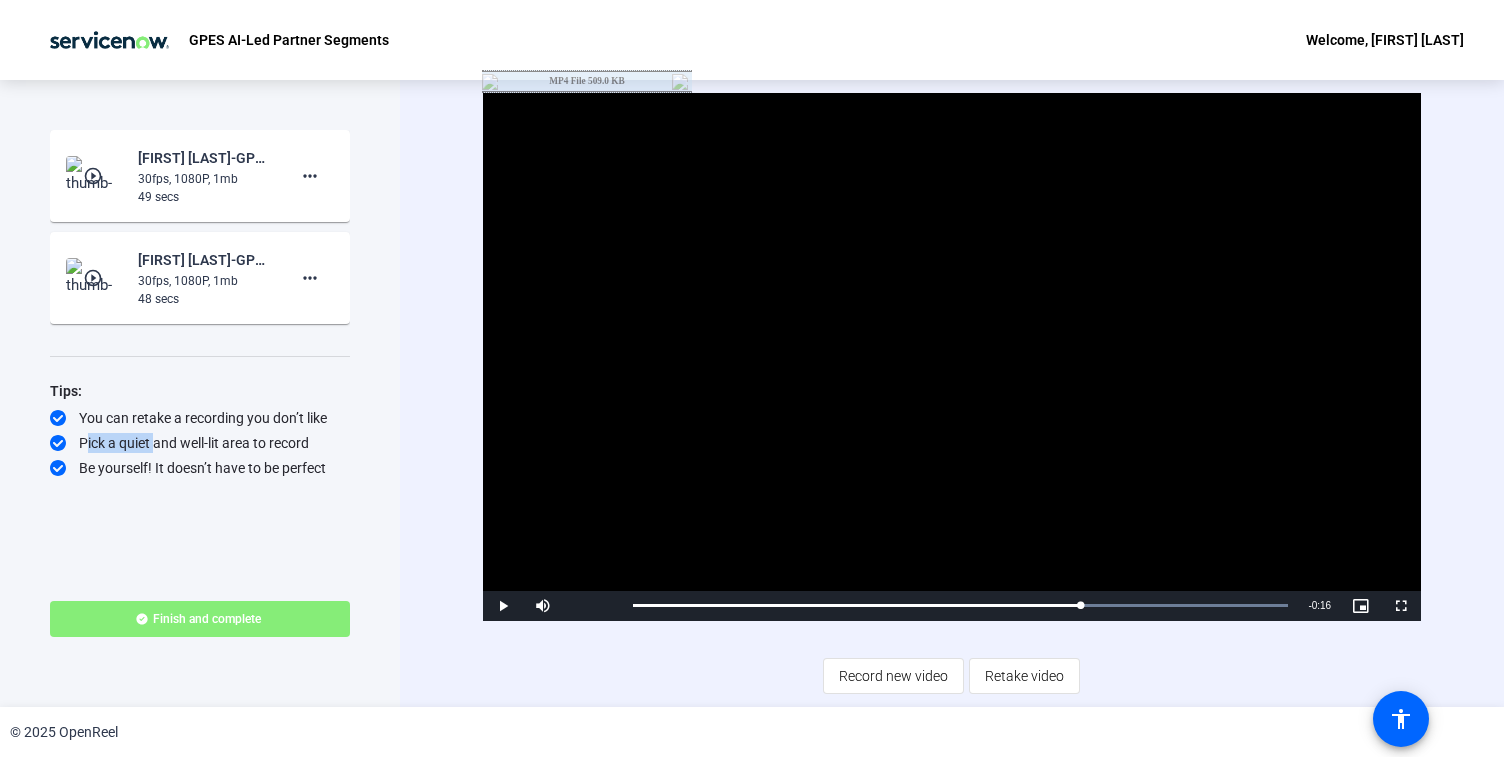 drag, startPoint x: 135, startPoint y: 443, endPoint x: 338, endPoint y: 448, distance: 203.06157 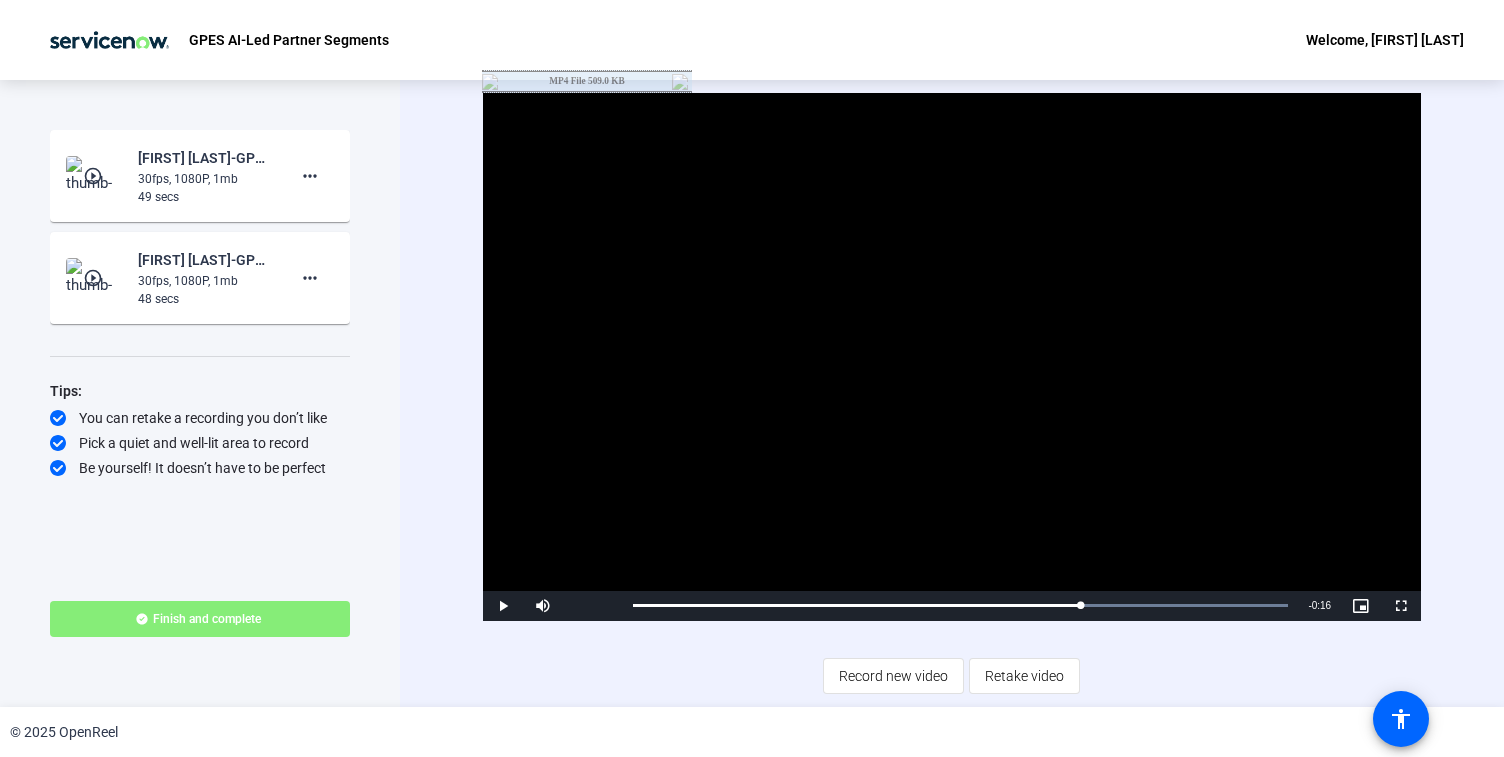 click on "Be yourself! It doesn’t have to be perfect" 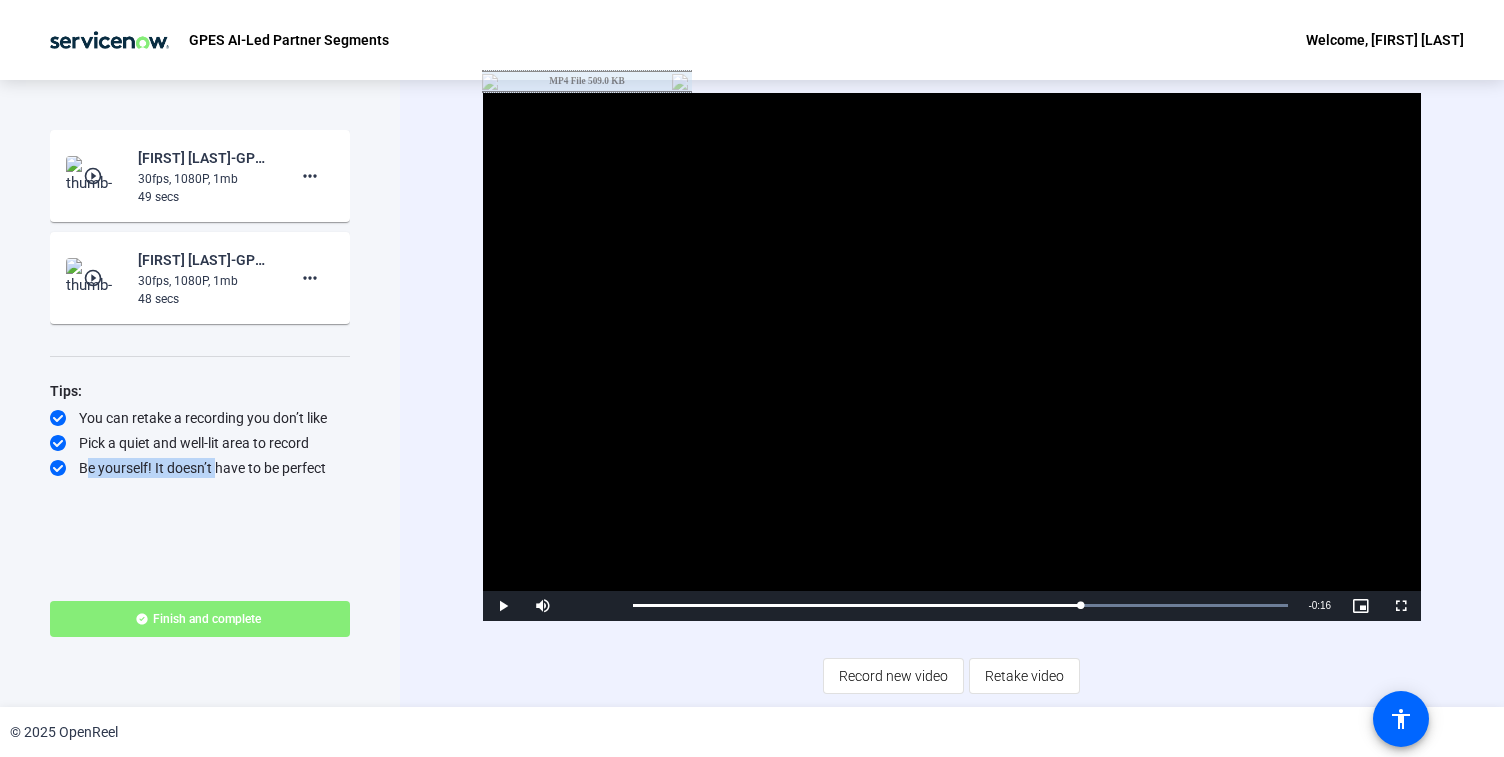 drag, startPoint x: 209, startPoint y: 468, endPoint x: 346, endPoint y: 472, distance: 137.05838 